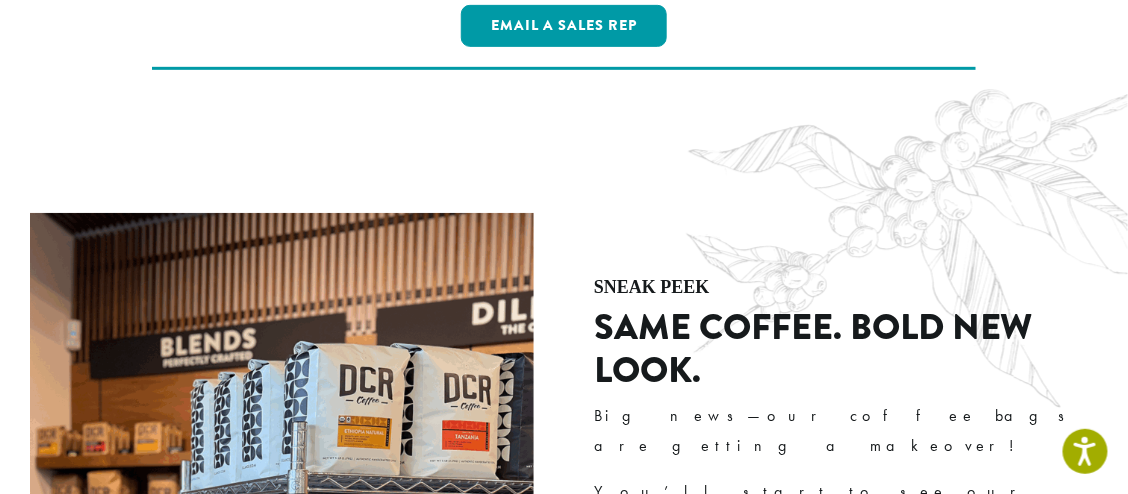 scroll, scrollTop: 2227, scrollLeft: 0, axis: vertical 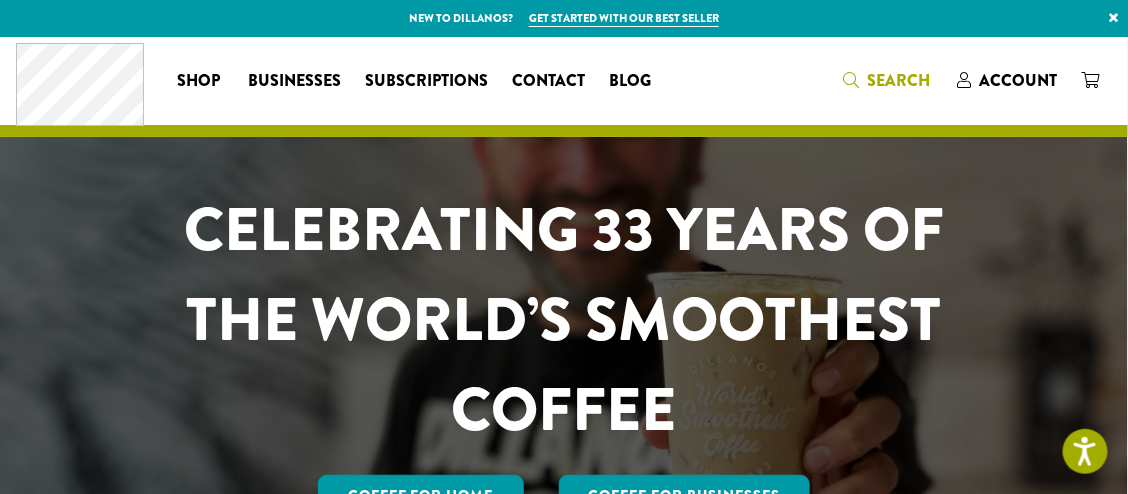 click on "Search" at bounding box center [898, 80] 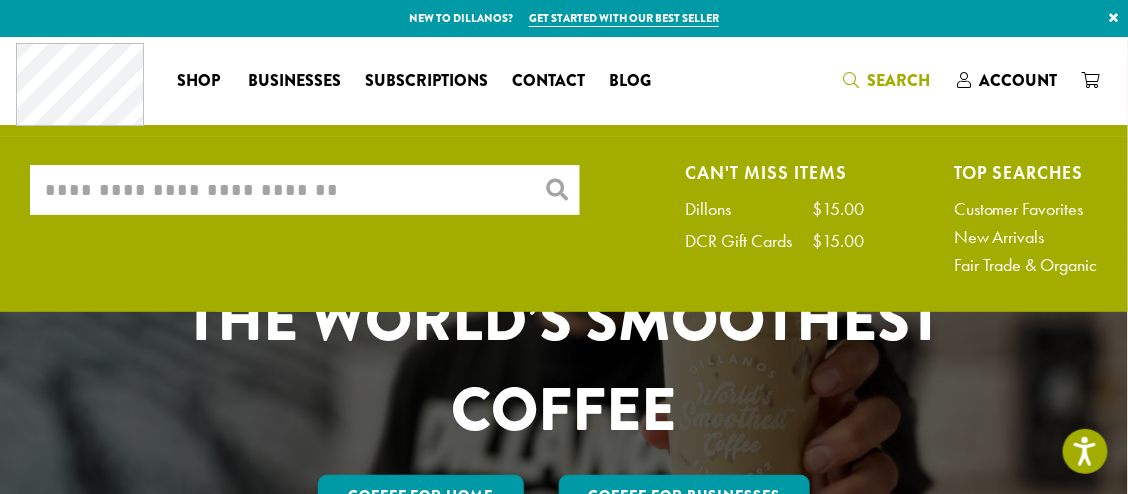 click on "What are you searching for?" at bounding box center [305, 190] 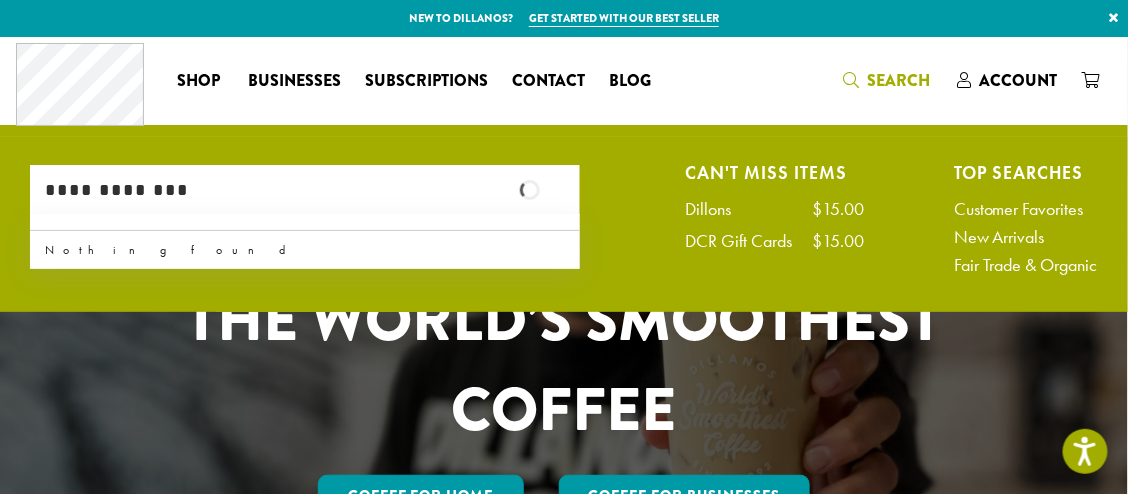 type on "**********" 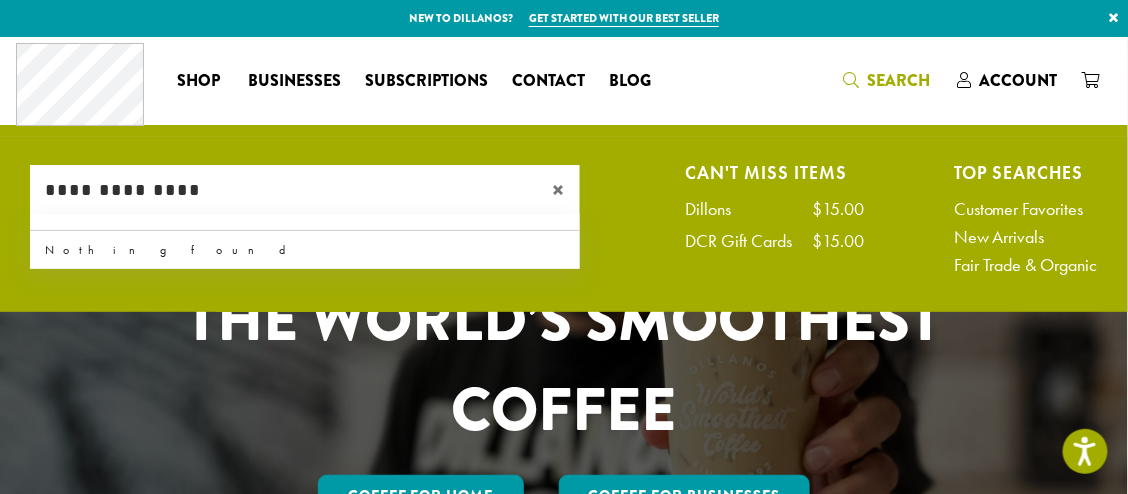 drag, startPoint x: -16, startPoint y: 175, endPoint x: -36, endPoint y: 174, distance: 20.024984 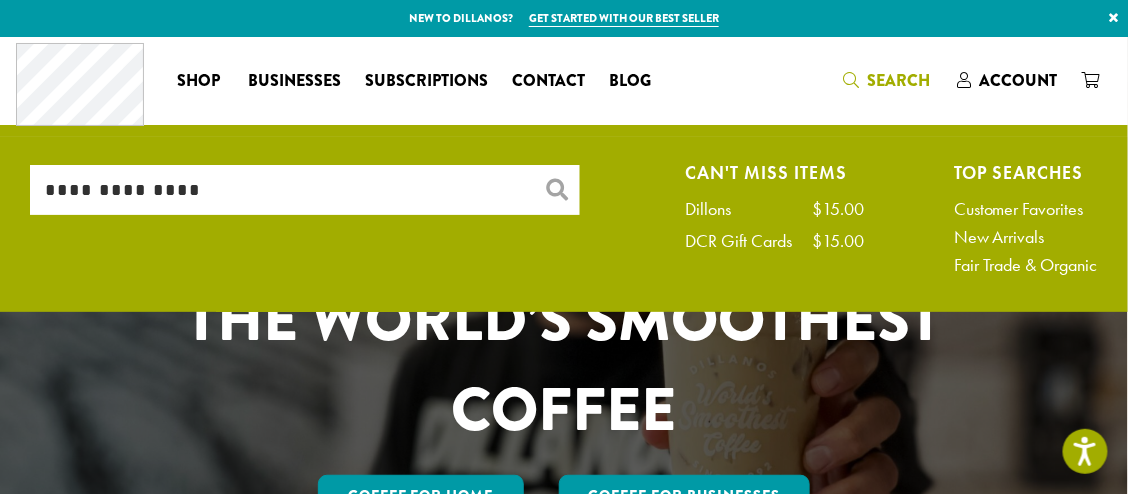 type 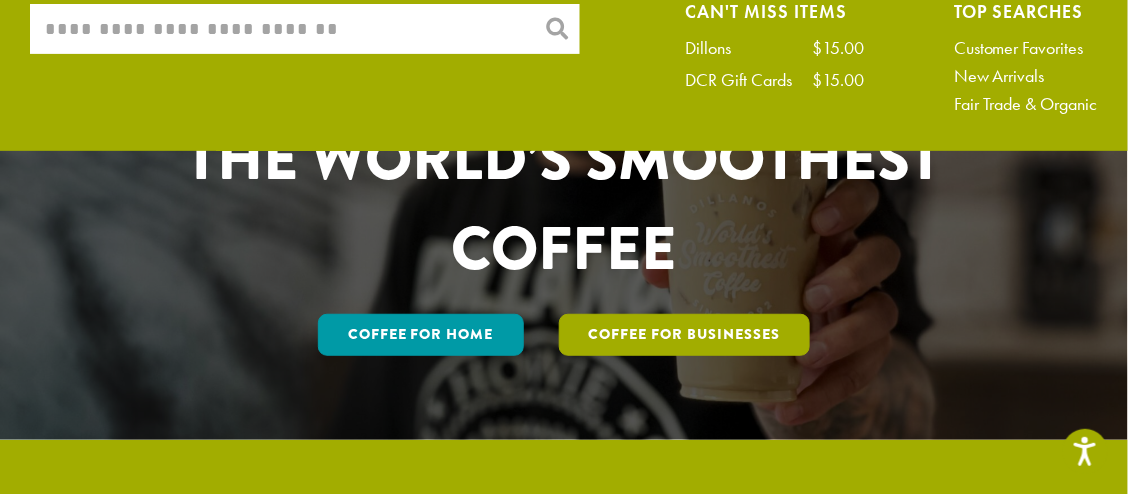 scroll, scrollTop: 200, scrollLeft: 0, axis: vertical 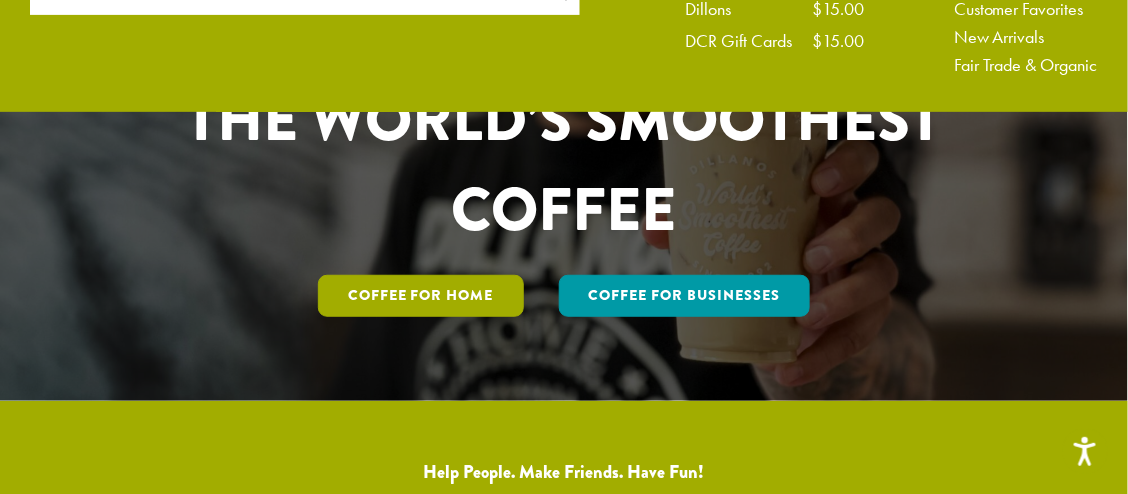 click on "Coffee for Home" at bounding box center [421, 296] 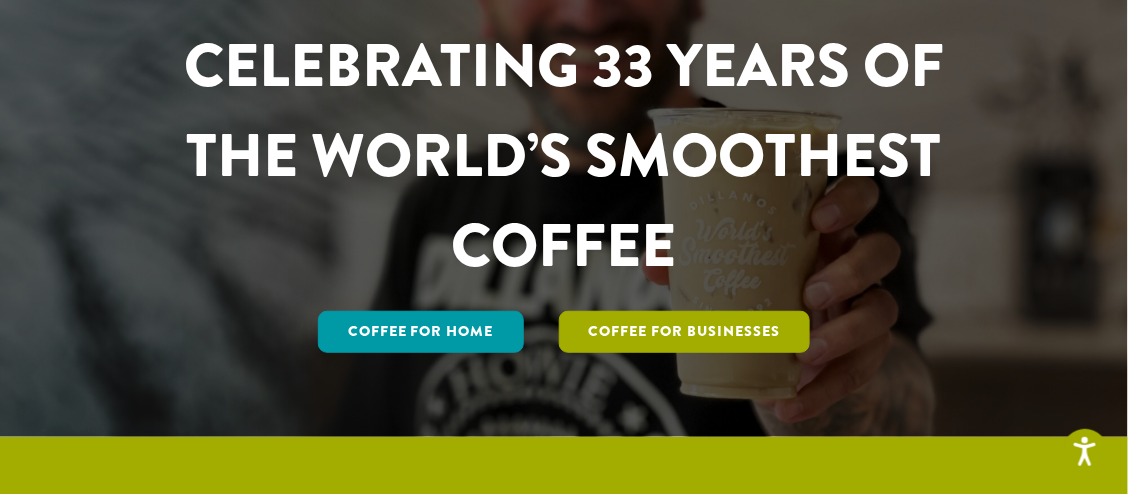 scroll, scrollTop: 464, scrollLeft: 0, axis: vertical 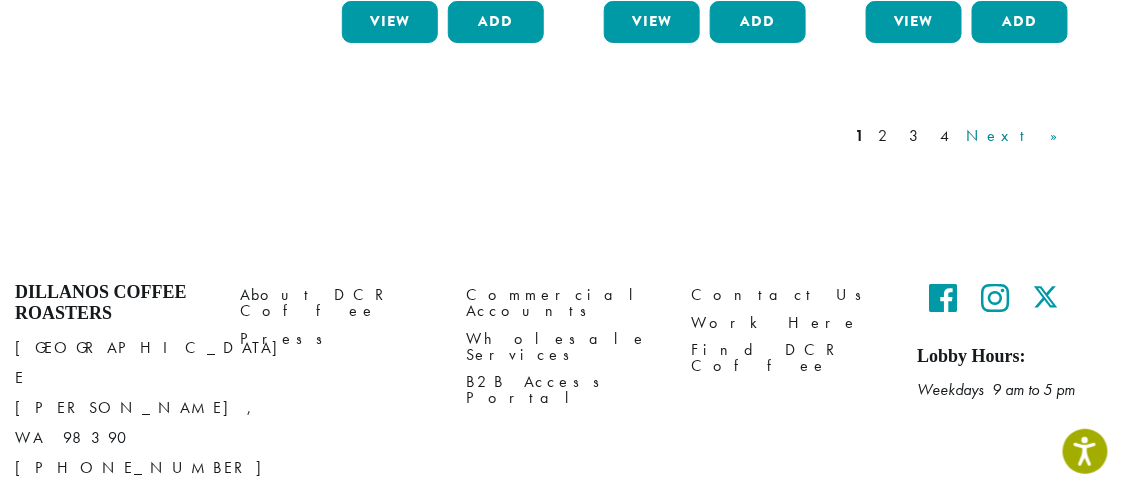 click on "Next »" at bounding box center (1019, 136) 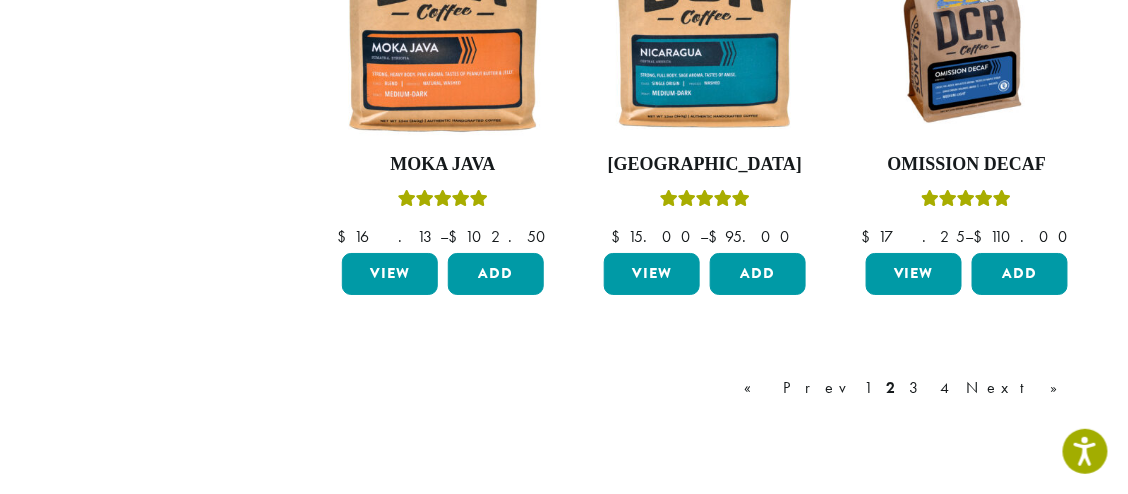 scroll, scrollTop: 1822, scrollLeft: 0, axis: vertical 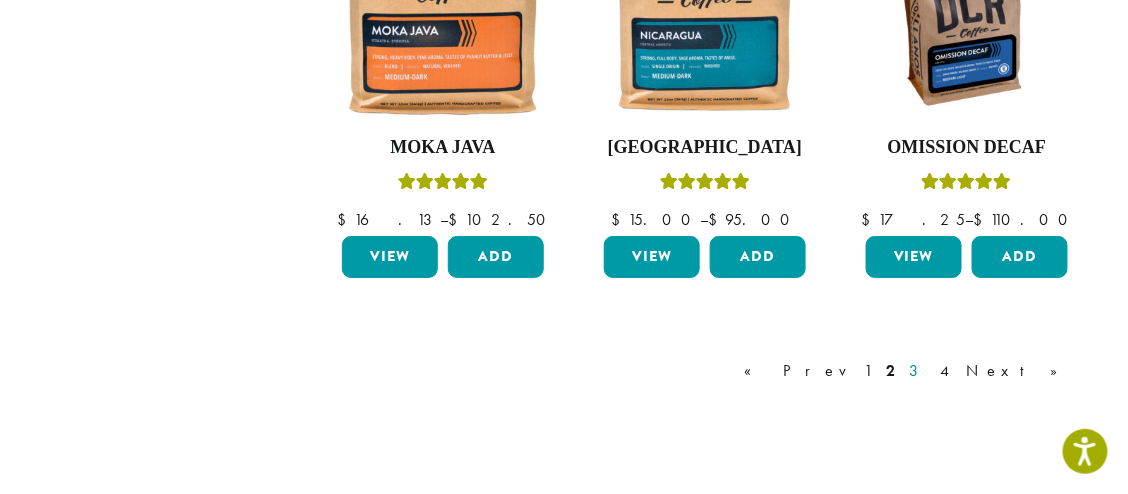 click on "3" at bounding box center (917, 371) 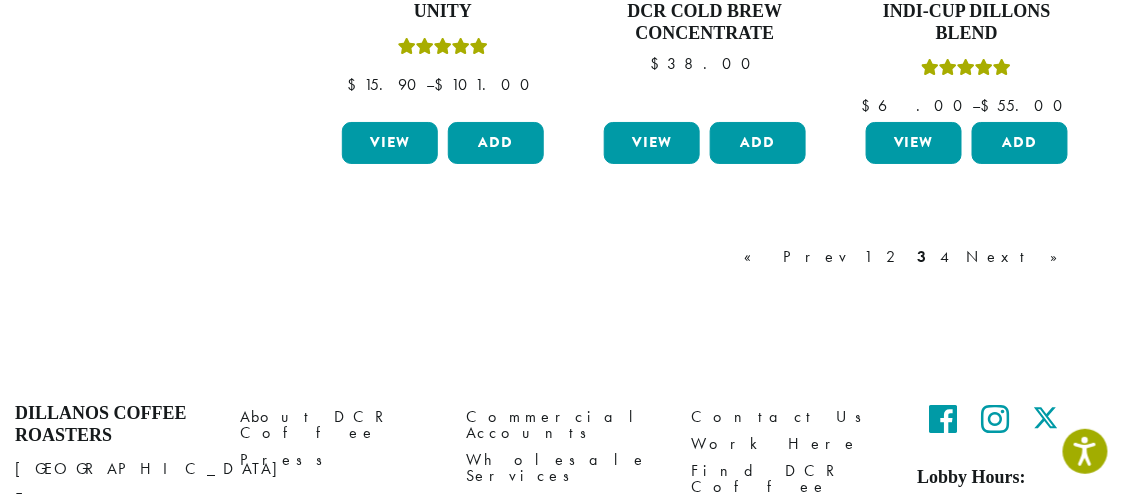 scroll, scrollTop: 2022, scrollLeft: 0, axis: vertical 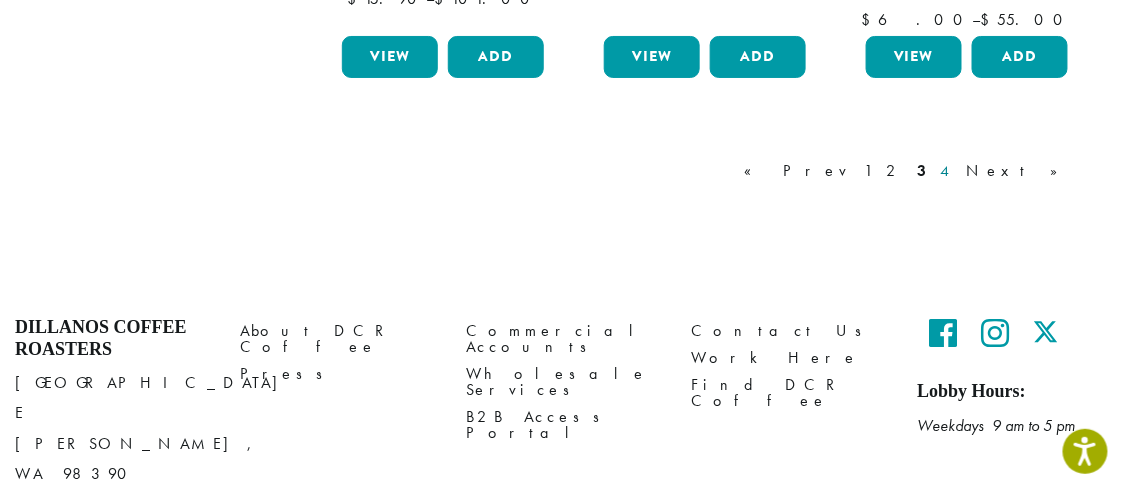 click on "4" at bounding box center (946, 171) 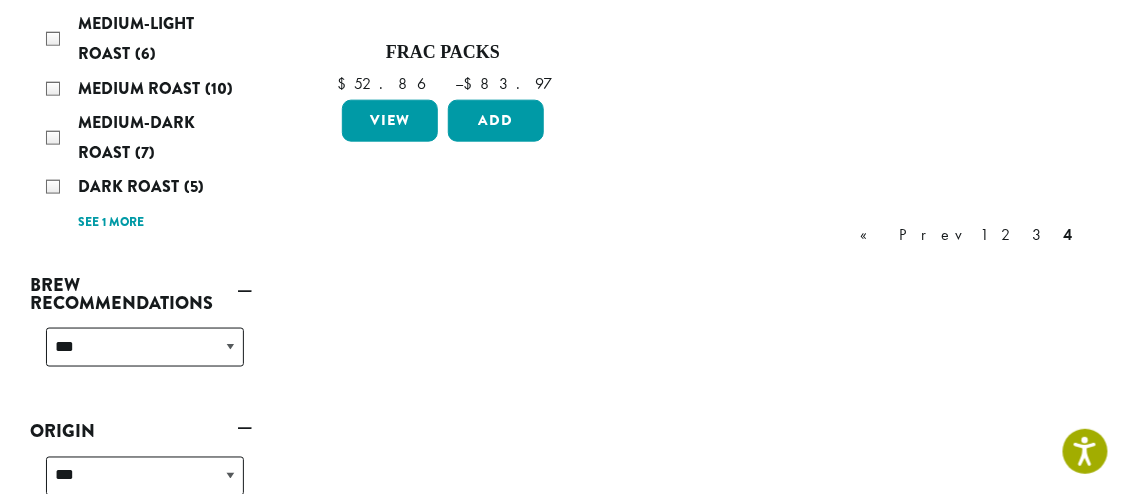 scroll, scrollTop: 622, scrollLeft: 0, axis: vertical 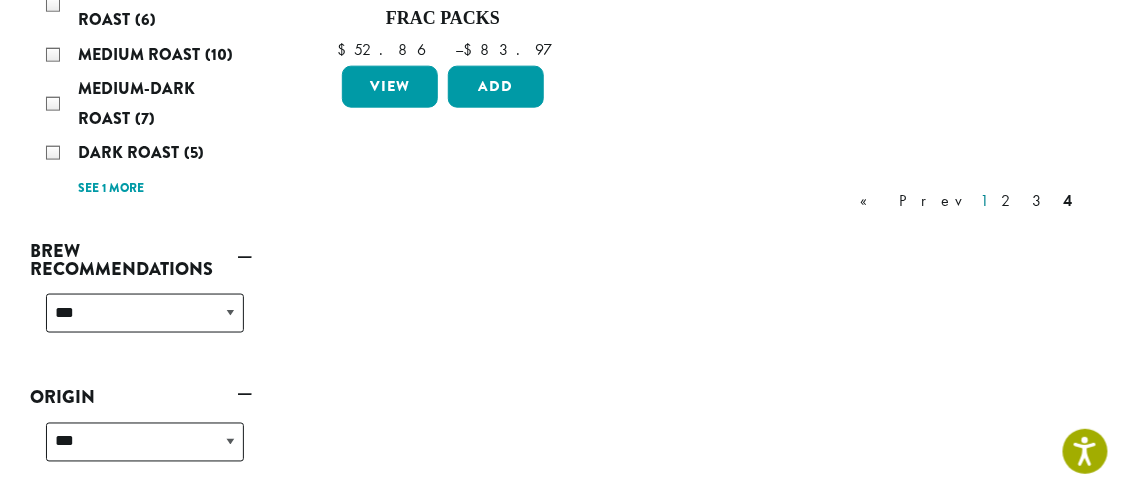 click on "1" at bounding box center (984, 201) 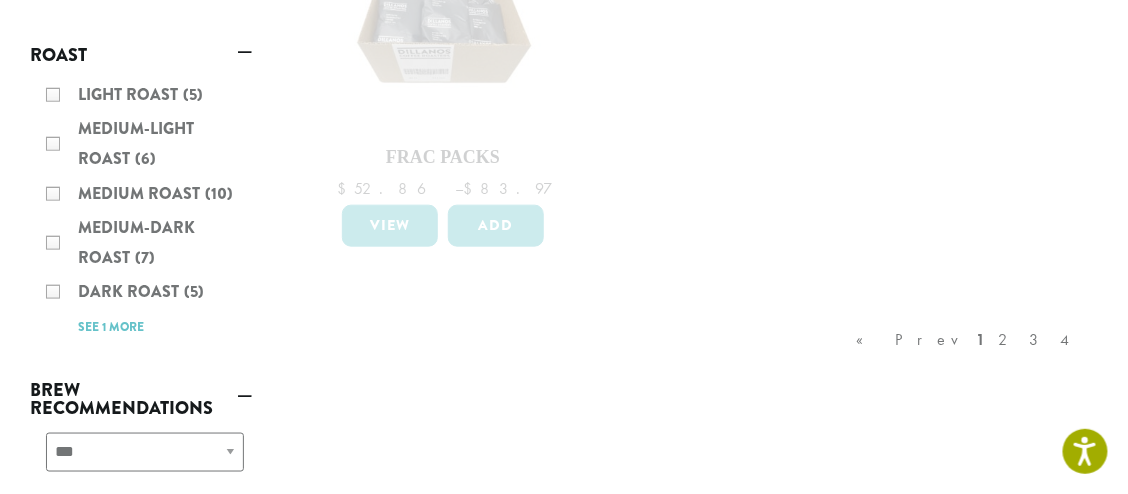 scroll, scrollTop: 422, scrollLeft: 0, axis: vertical 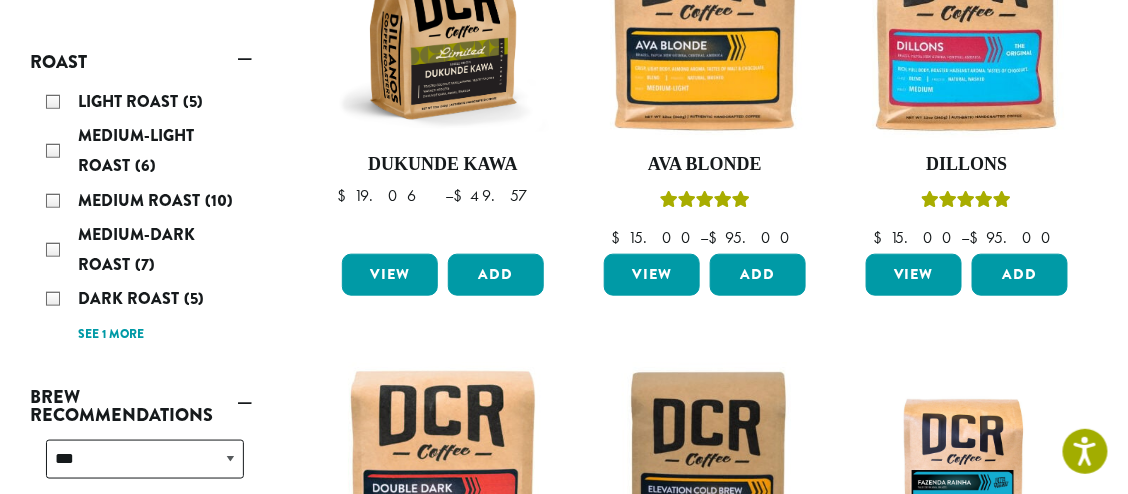 click on "Coffee" at bounding box center [564, -208] 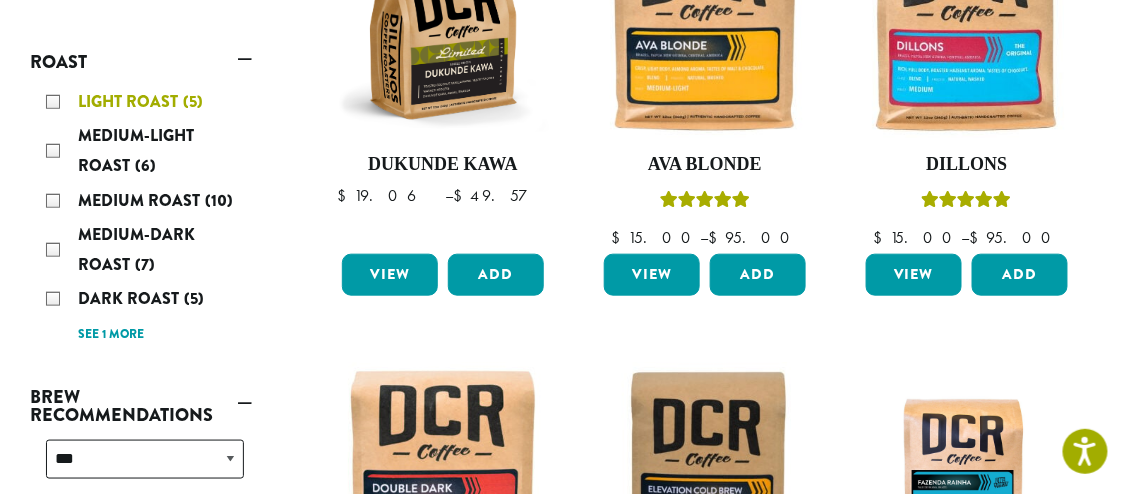 scroll, scrollTop: 122, scrollLeft: 0, axis: vertical 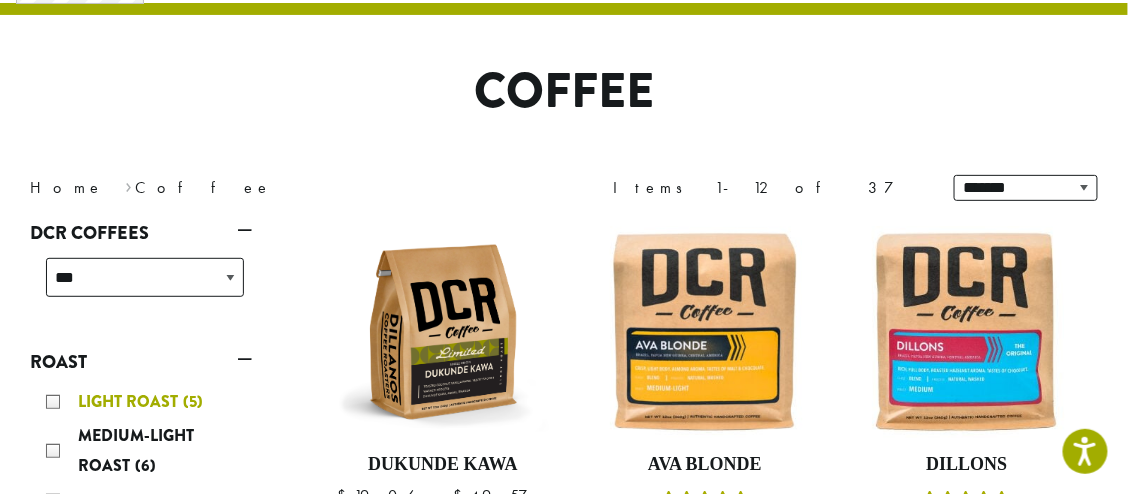 click on "Light Roast (5)" at bounding box center [145, 402] 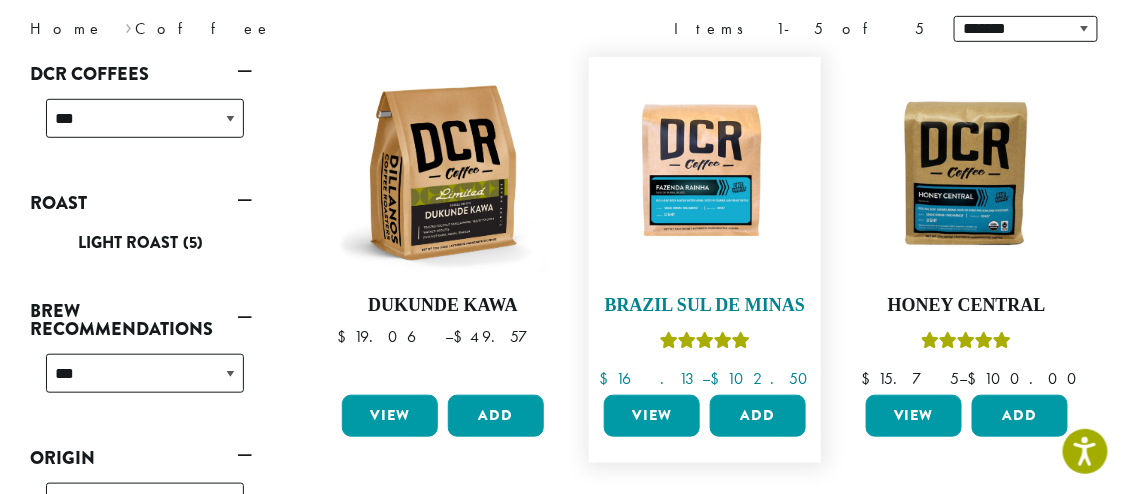 scroll, scrollTop: 322, scrollLeft: 0, axis: vertical 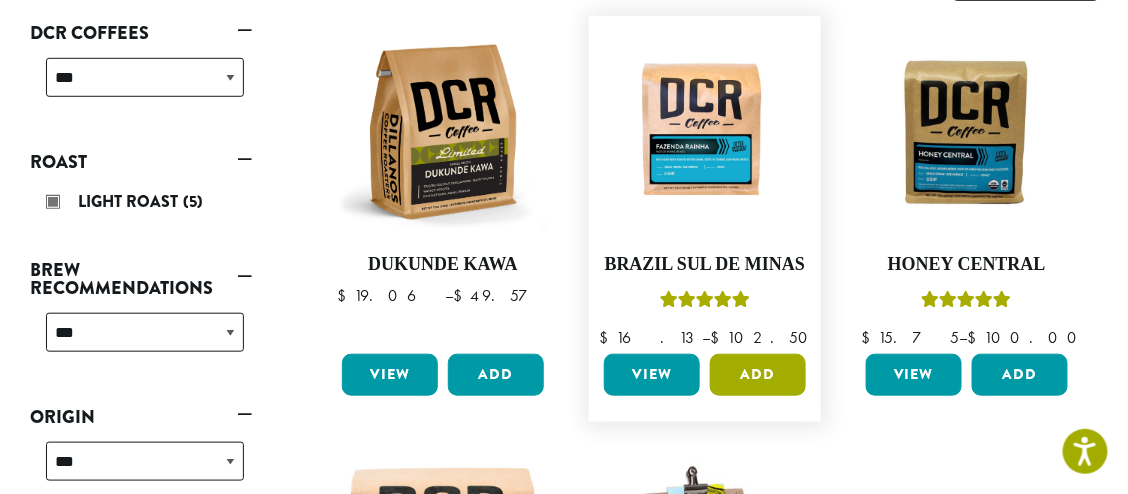 click on "Add" at bounding box center (758, 375) 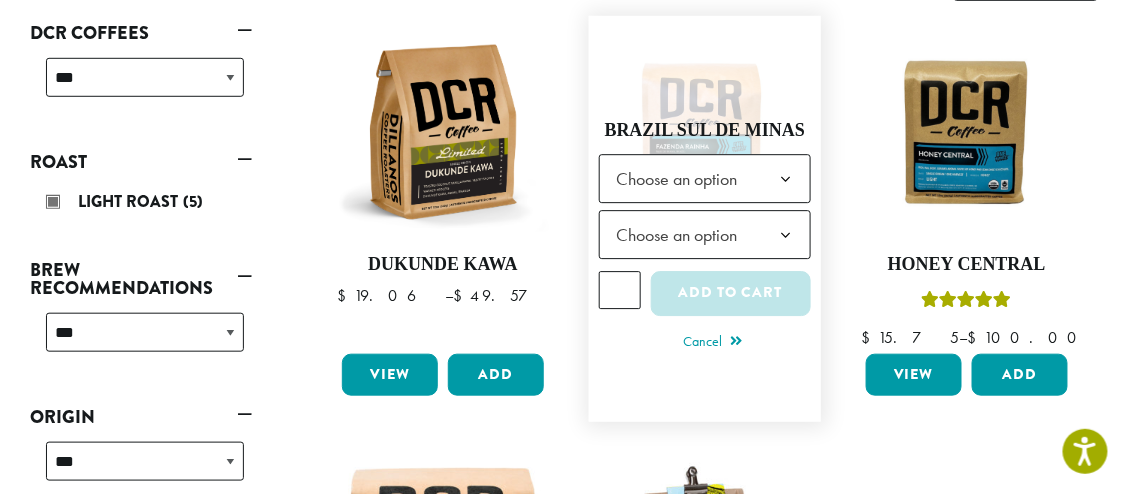 click 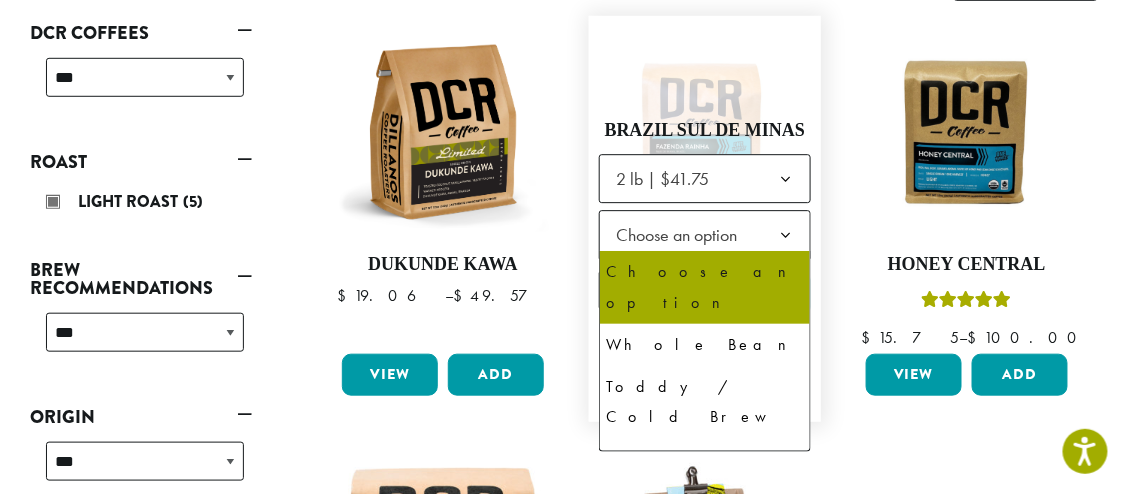 click 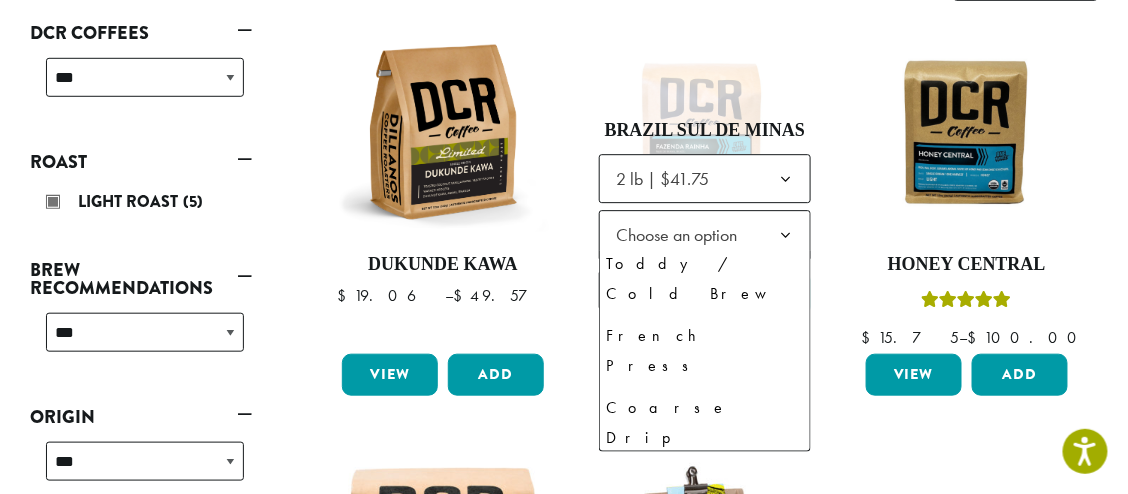 scroll, scrollTop: 136, scrollLeft: 0, axis: vertical 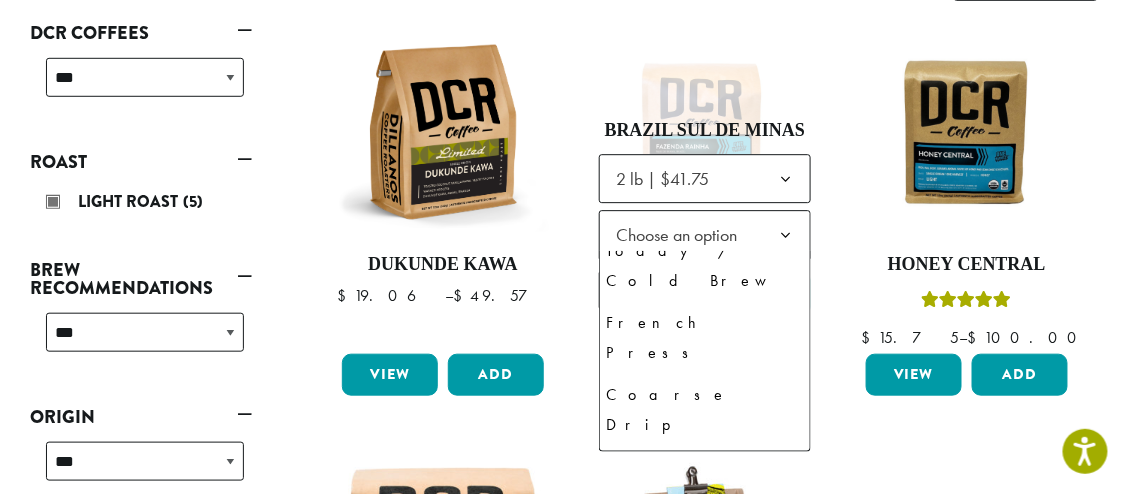select on "**********" 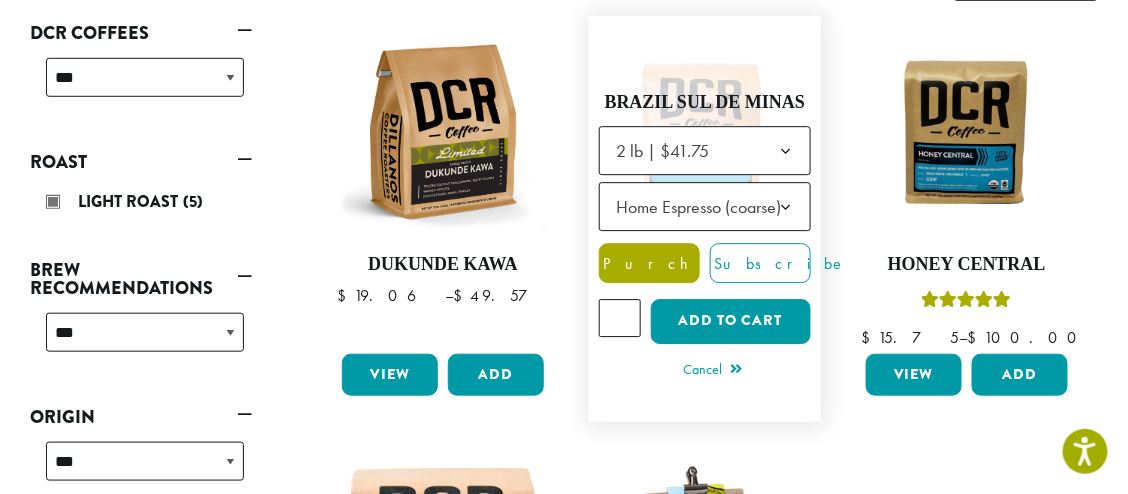 click on "Purchase" 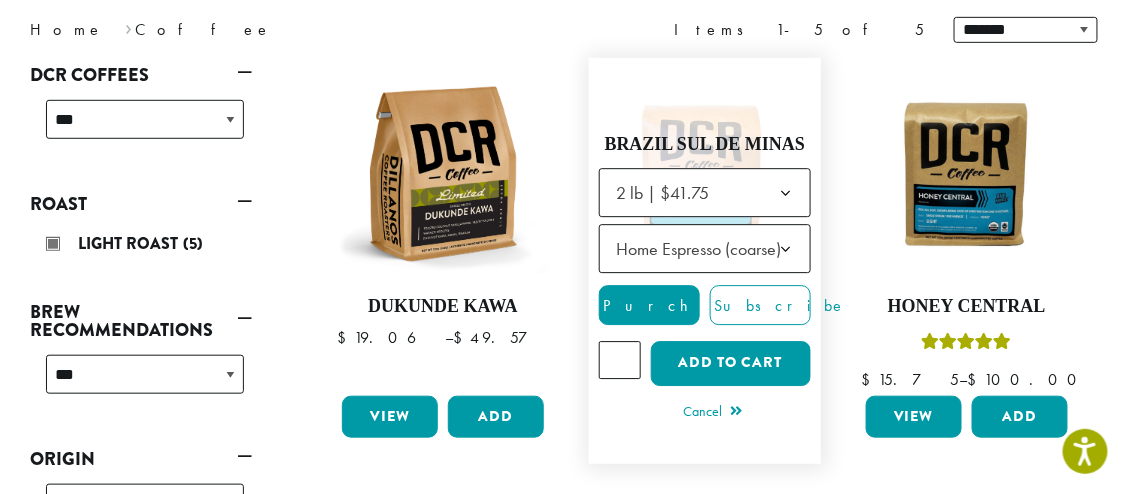 scroll, scrollTop: 222, scrollLeft: 0, axis: vertical 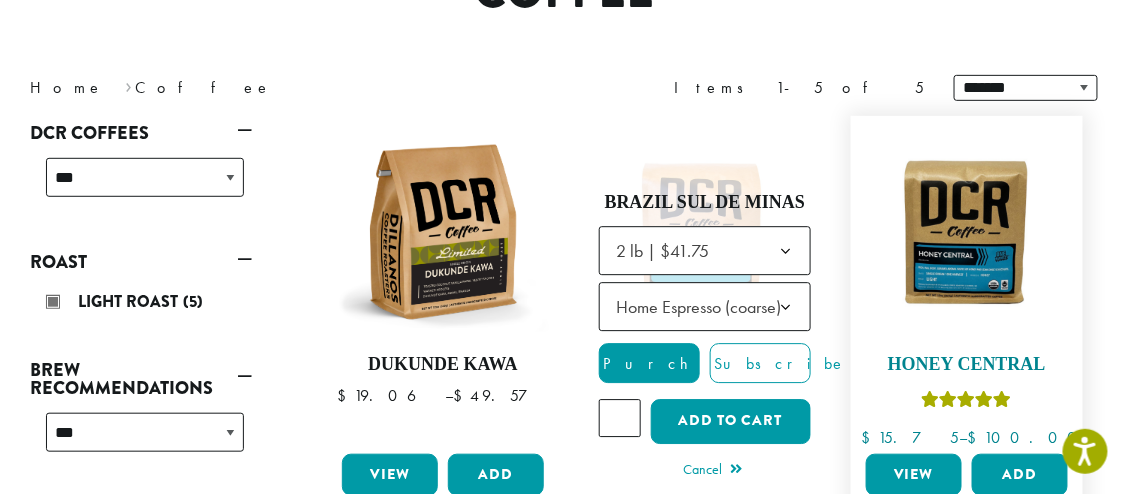 click at bounding box center (967, 232) 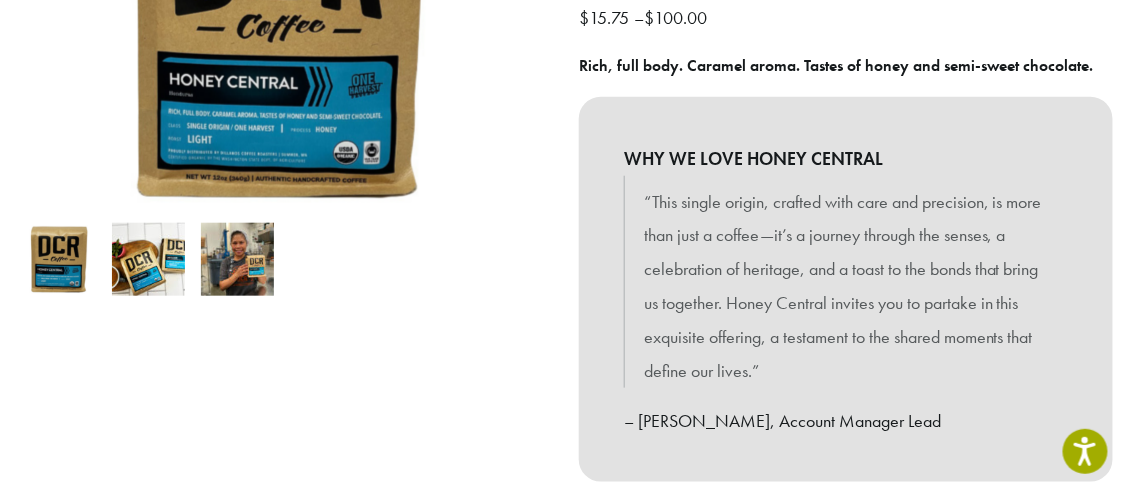 scroll, scrollTop: 400, scrollLeft: 0, axis: vertical 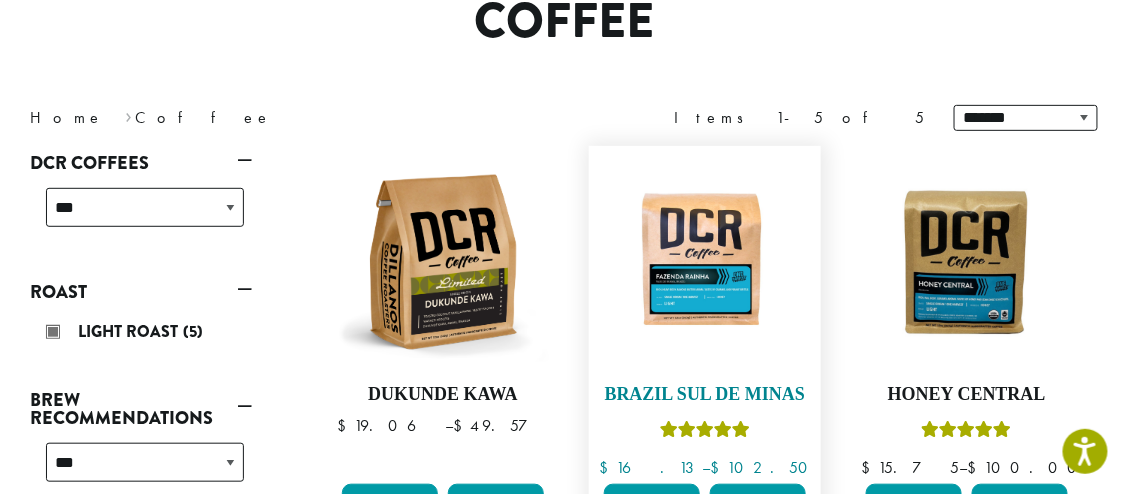 select on "**********" 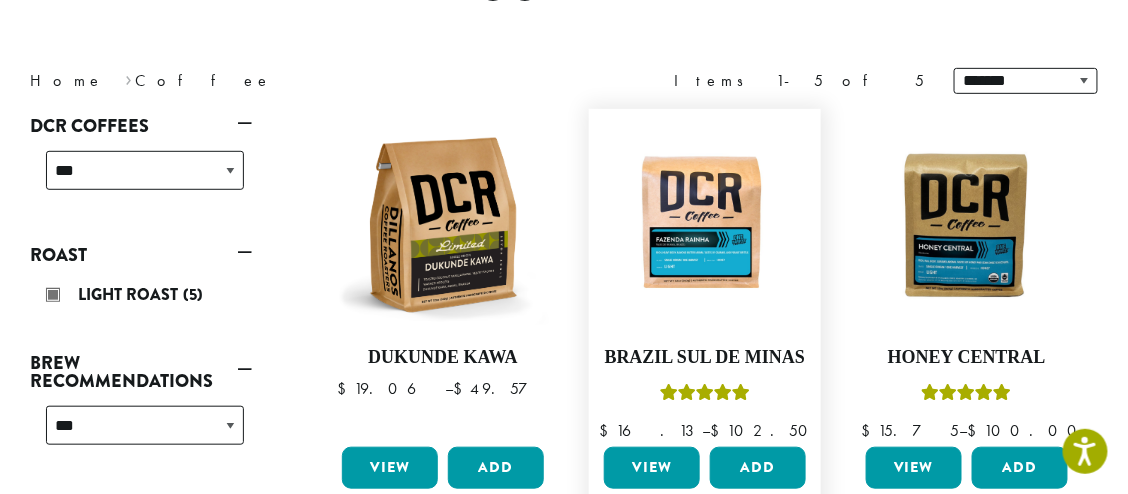 scroll, scrollTop: 153, scrollLeft: 0, axis: vertical 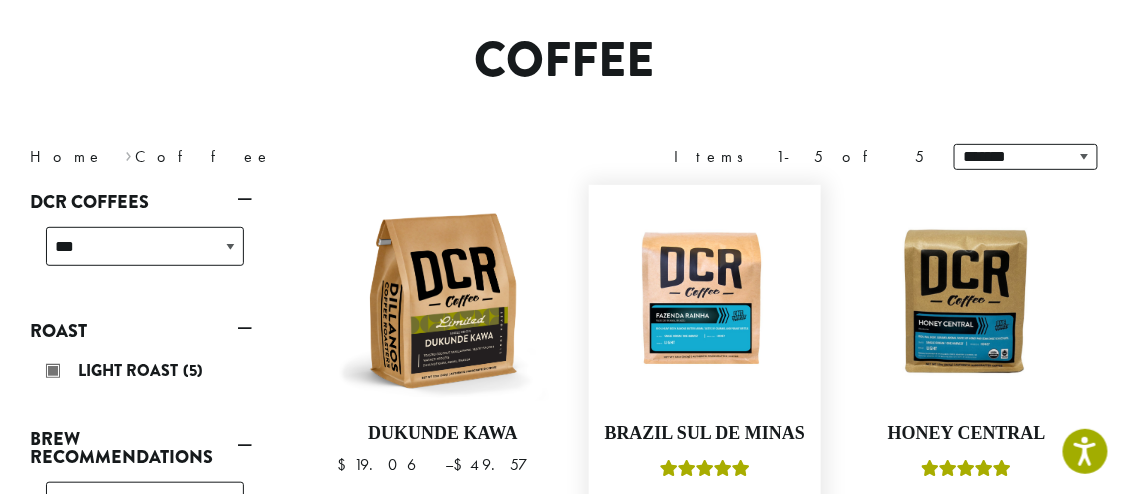 click on "Add" at bounding box center [758, 544] 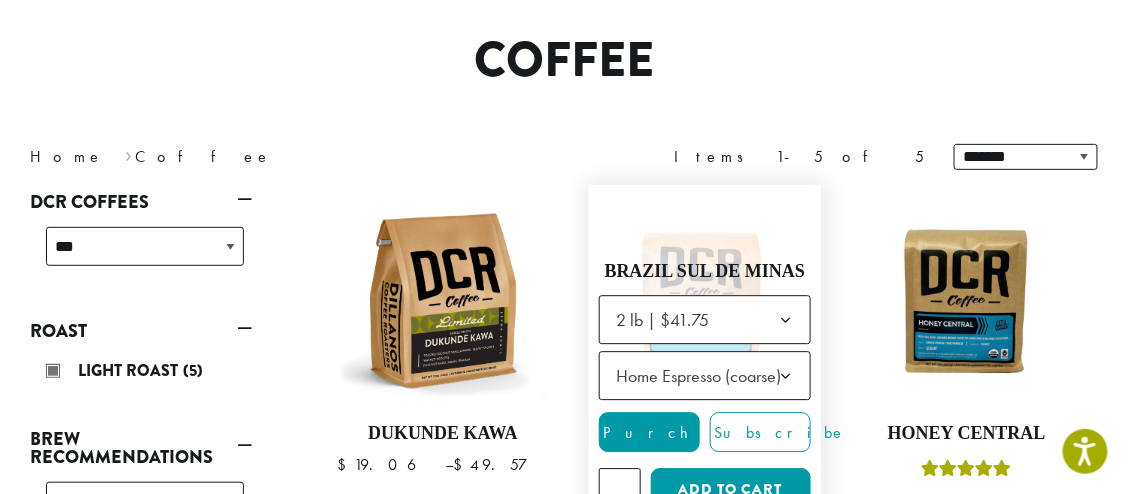 scroll, scrollTop: 300, scrollLeft: 0, axis: vertical 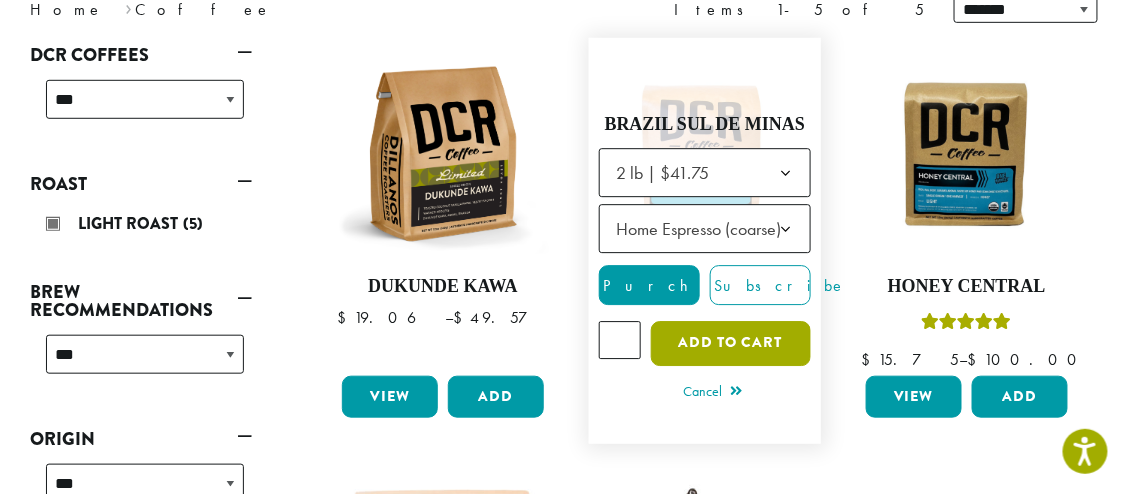 click on "Add to cart" 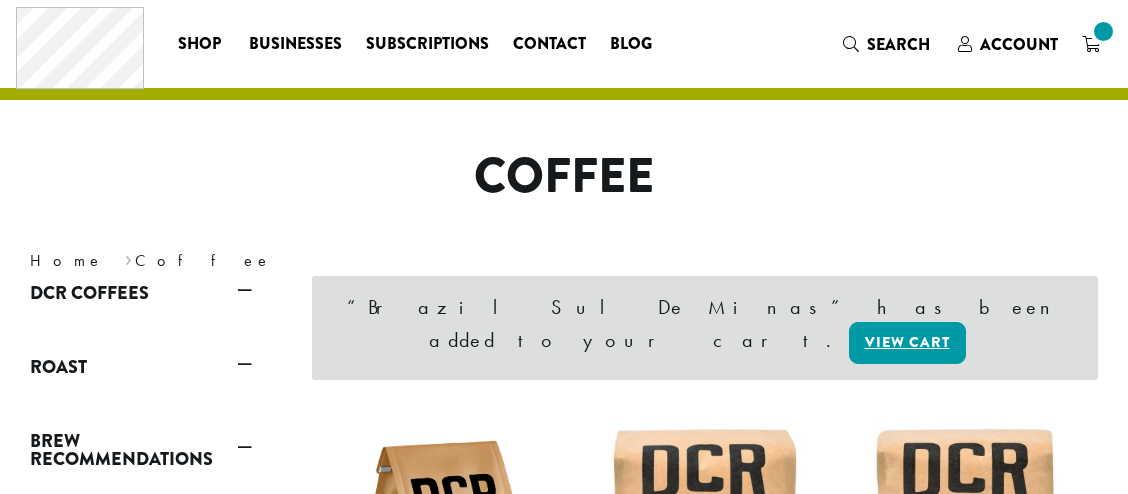 scroll, scrollTop: 0, scrollLeft: 0, axis: both 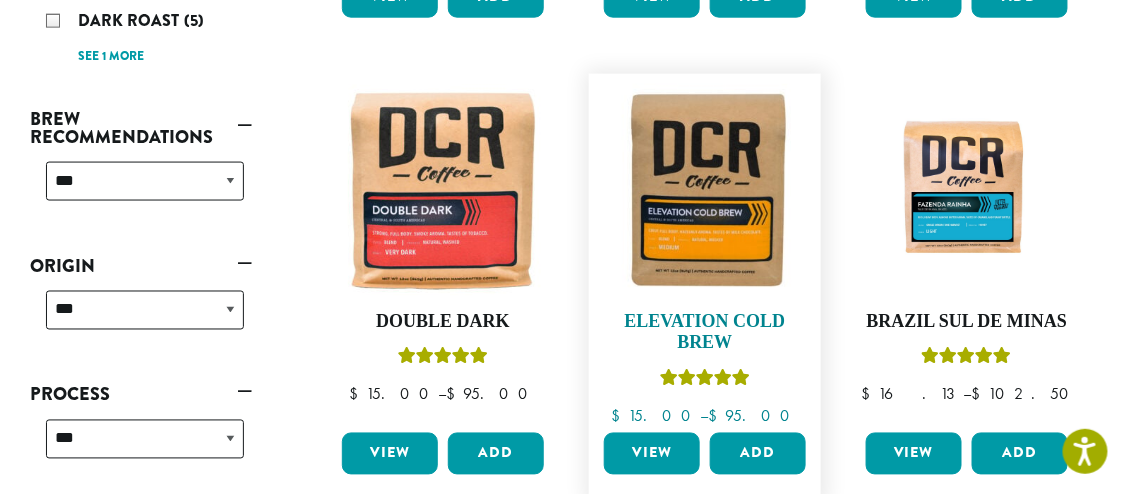 click at bounding box center [705, 190] 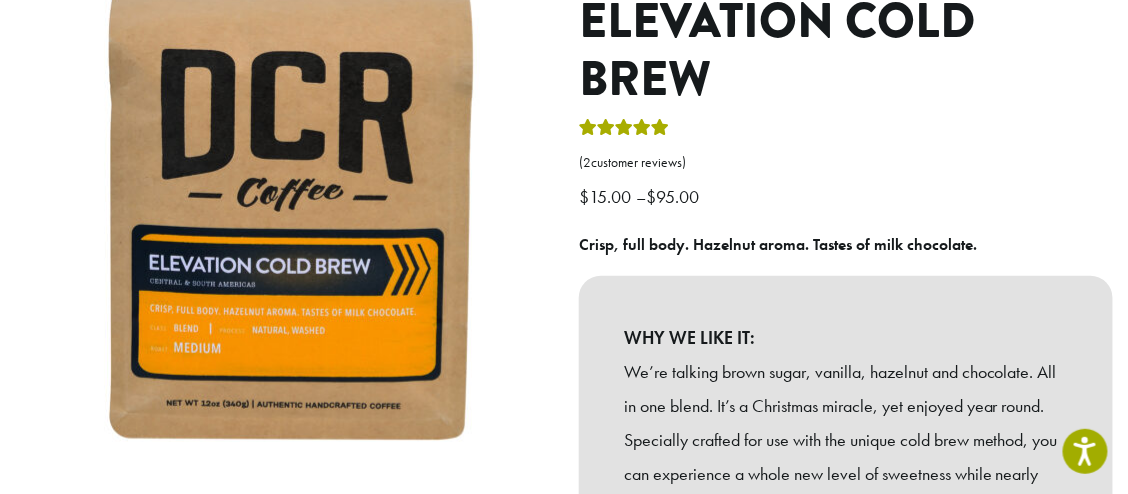 scroll, scrollTop: 336, scrollLeft: 0, axis: vertical 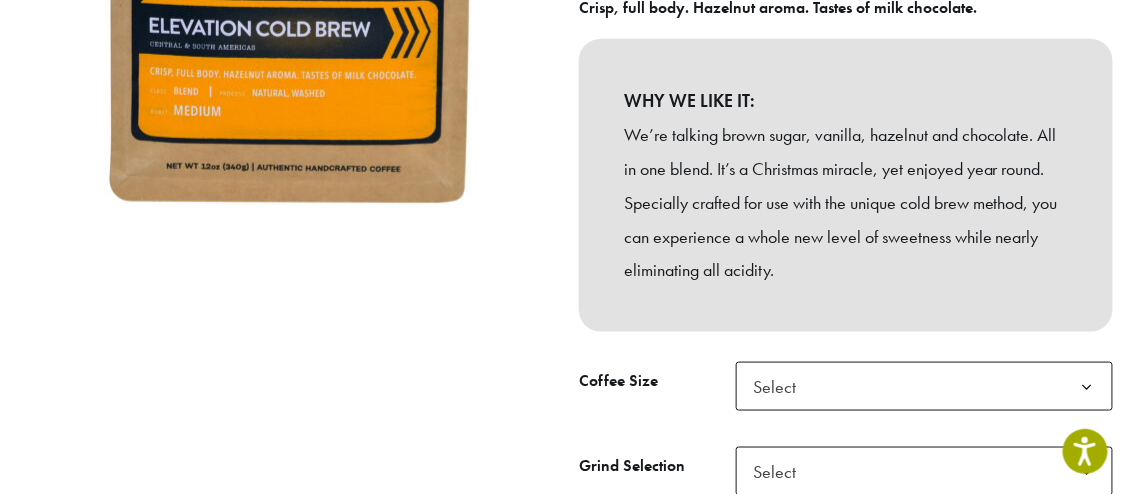 click 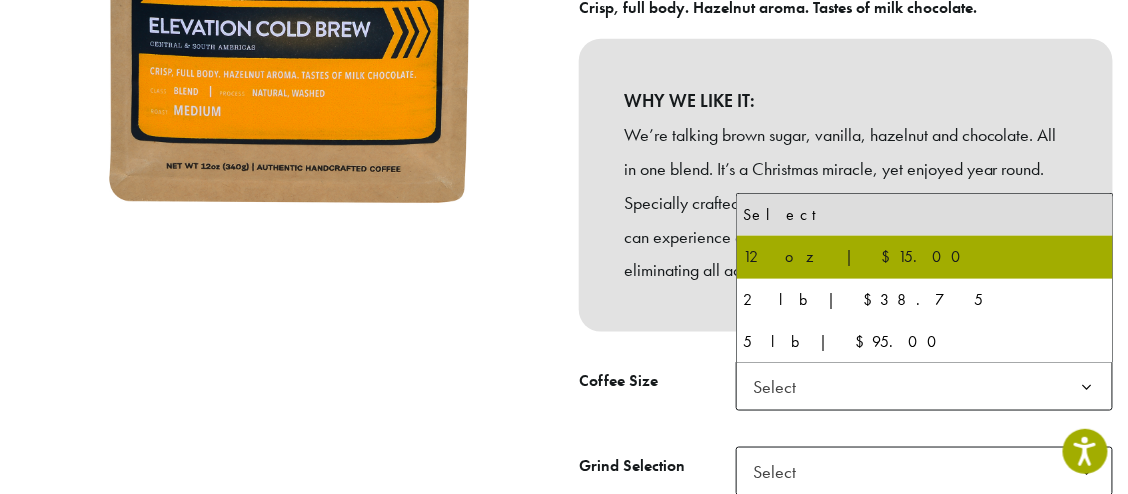 select on "*********" 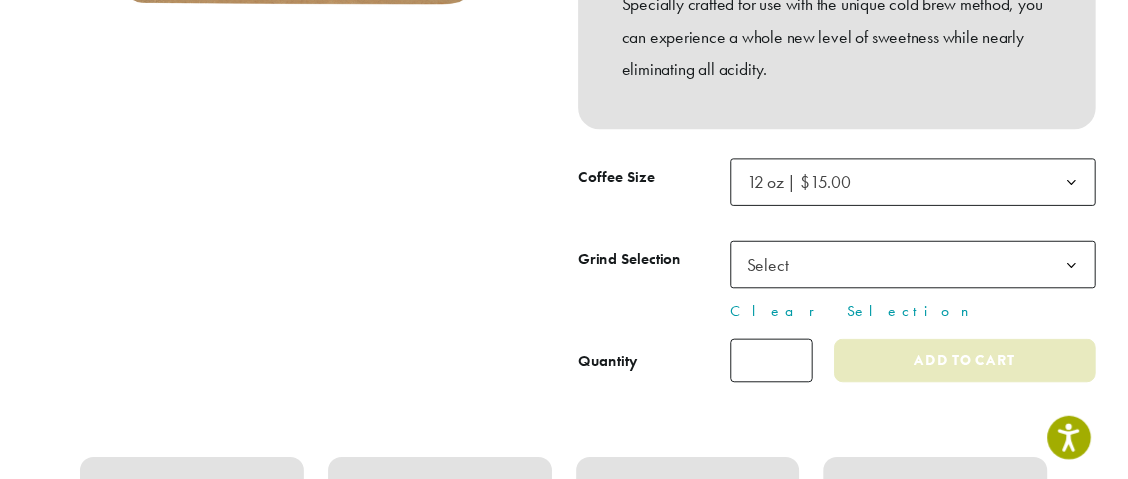 scroll, scrollTop: 700, scrollLeft: 0, axis: vertical 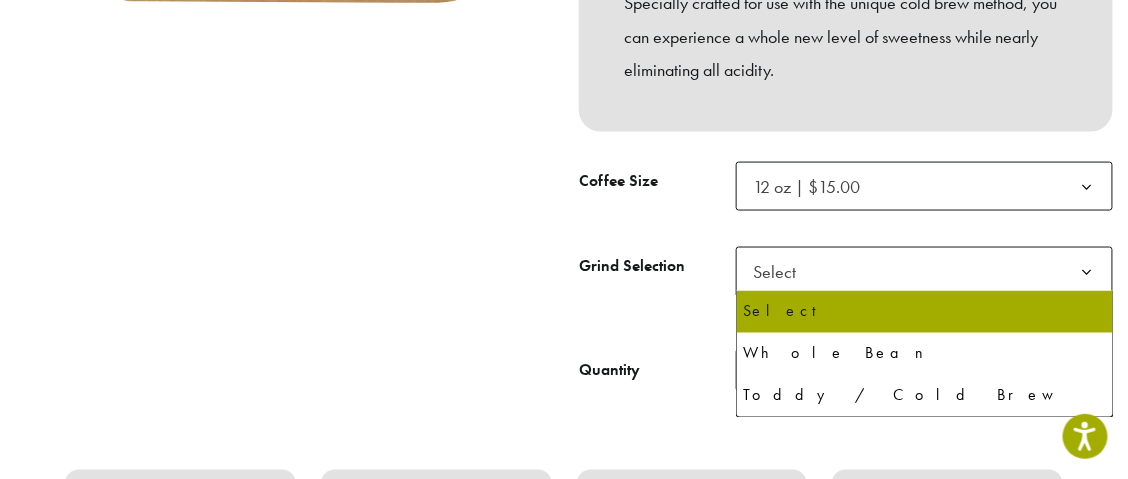 click 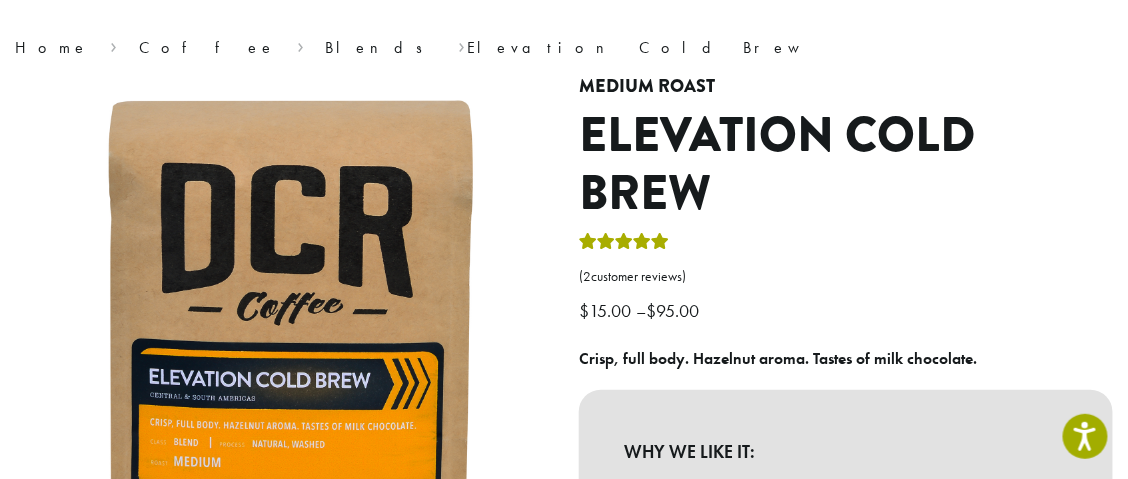 scroll, scrollTop: 0, scrollLeft: 0, axis: both 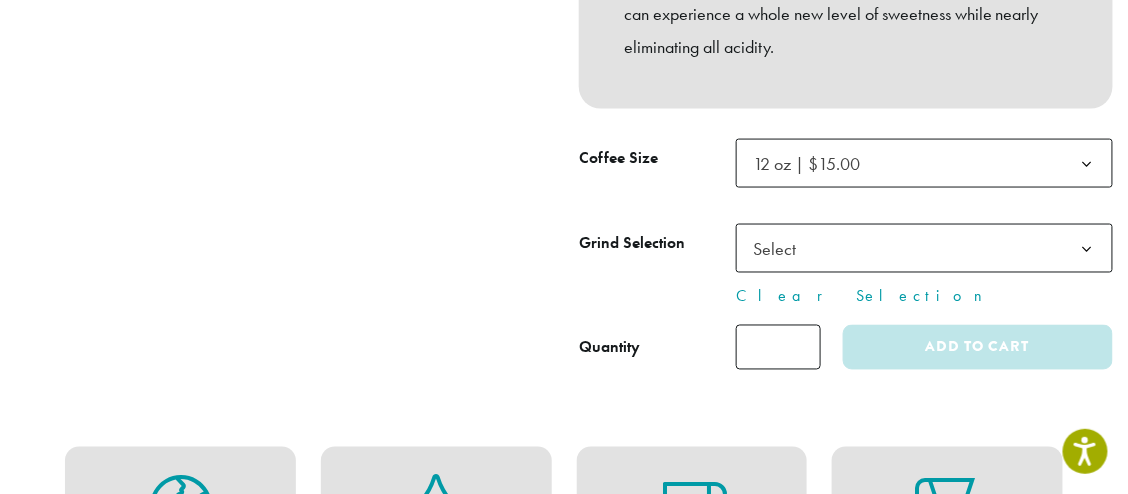 click on "Shop
All Coffee
Drink Ingredients
DCR Merchandise
Brew & Serve
Businesses
Subscriptions
Contact
Blog
Coffee All Coffees
Best Sellers
Blends
Single Origins
Dillanos Limited
Organic / Fair Trade
One Harvest
Decaf
Cold Brew
Single Serve
Drink Ingredients B22 Syrups
B22 Sauces
B22 Sweeteners
B22 Fruit Beverage Bases
B22 Chocolate Powders
B22 Blender Mixes
B22 Chai
Tea
Lotus Energy Drinks
Accessories
Merchandise New Arrivals
For Baristas
Clothing
Drinkware
Hydro Flask
Books
Swag
Gift Cards
On Sale
Brewing Barista Tools
Drip
French Press
Pour Over
Chemex
Cold Brew
Grinding
Filters
Kettles
Carafes
Shop
All Coffee
Drink Ingredients
DCR Merchandise" at bounding box center [564, 1302] 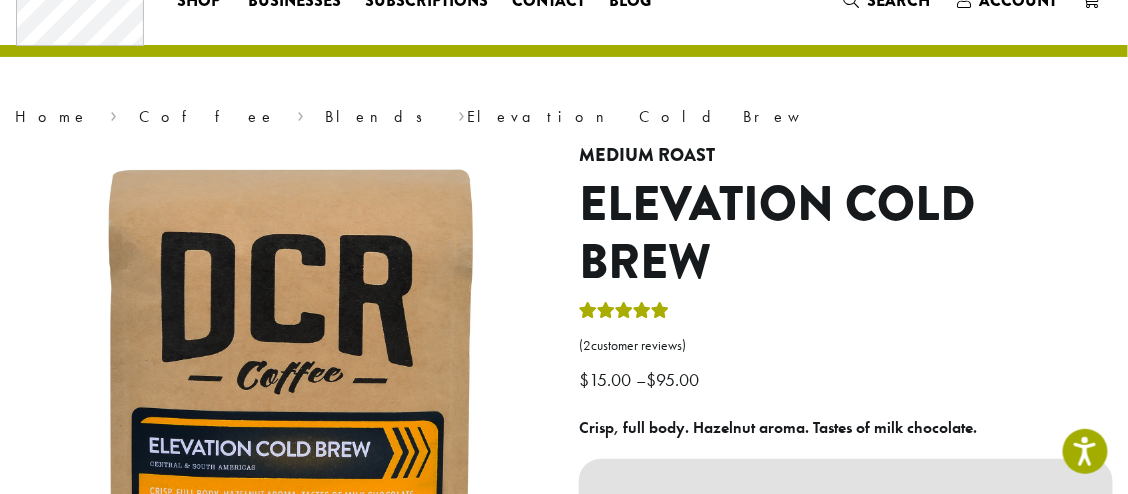 scroll, scrollTop: 0, scrollLeft: 0, axis: both 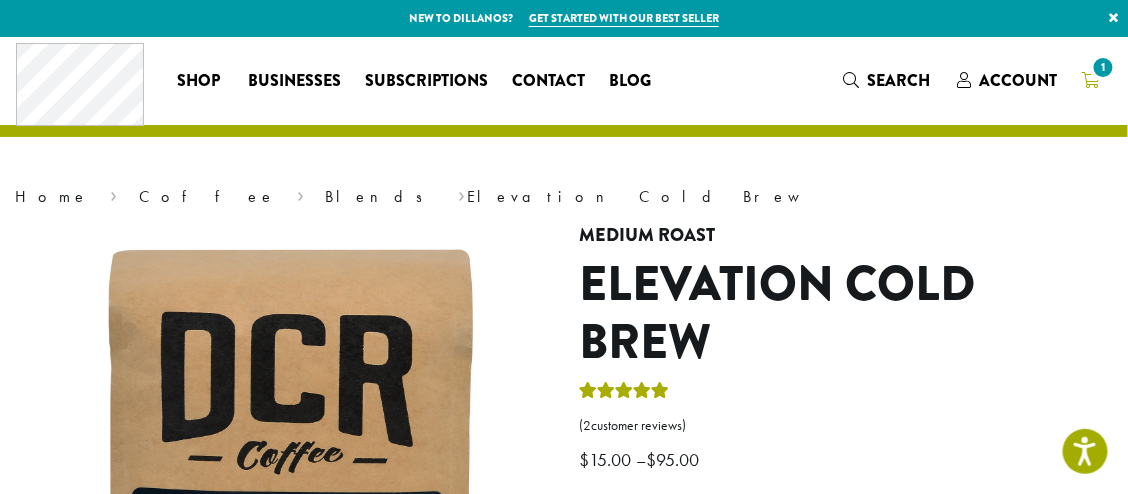 click on "1" at bounding box center (1103, 67) 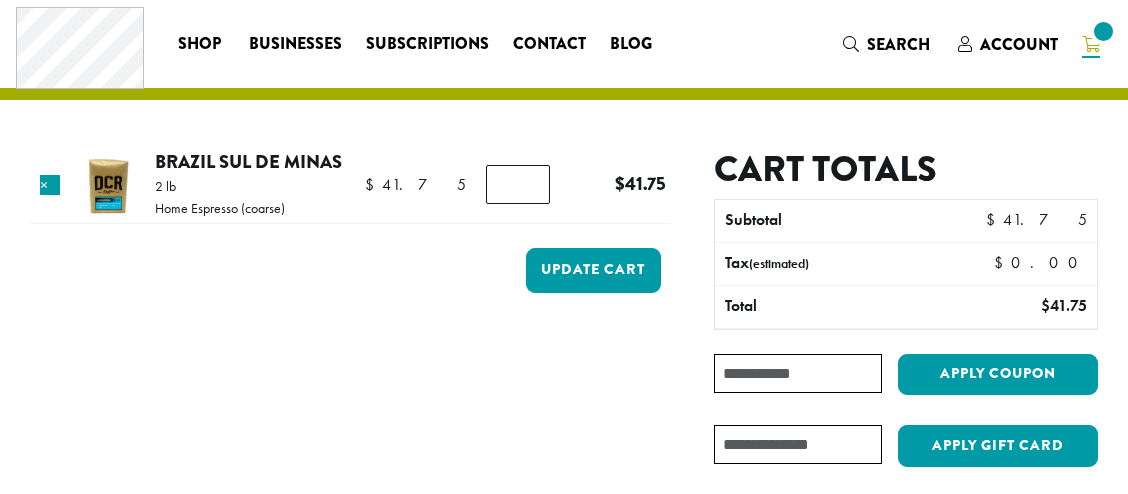 scroll, scrollTop: 0, scrollLeft: 0, axis: both 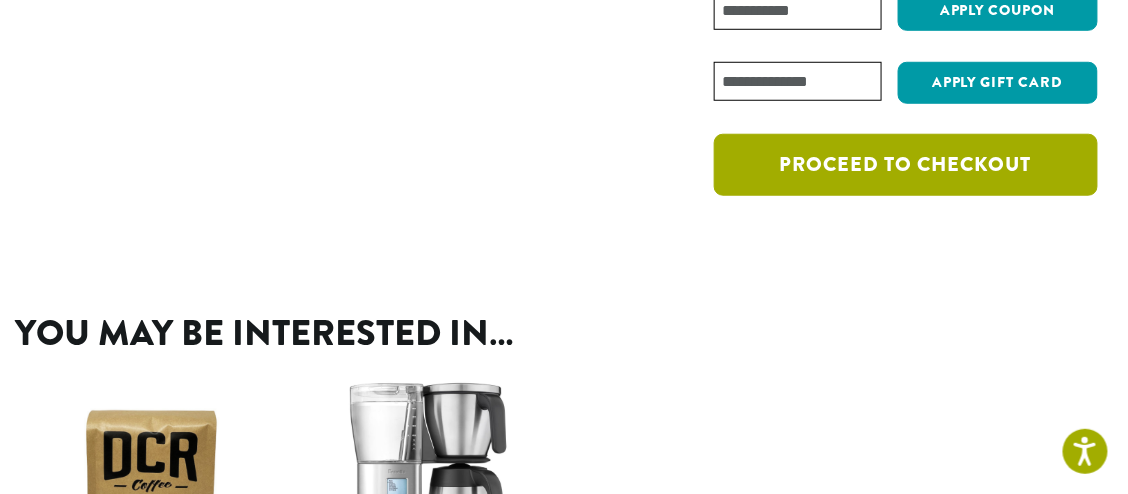 click on "Proceed to checkout" at bounding box center (906, 165) 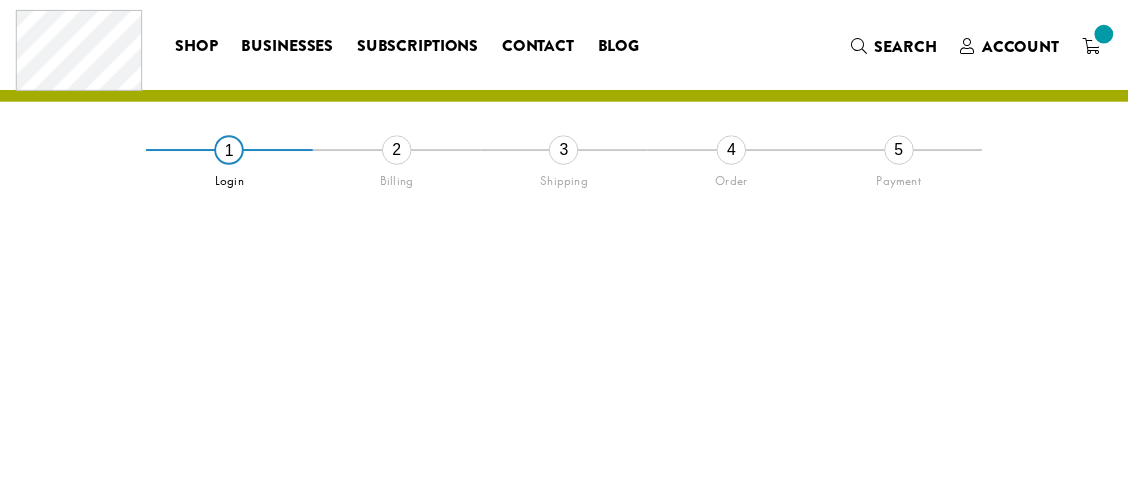 scroll, scrollTop: 0, scrollLeft: 0, axis: both 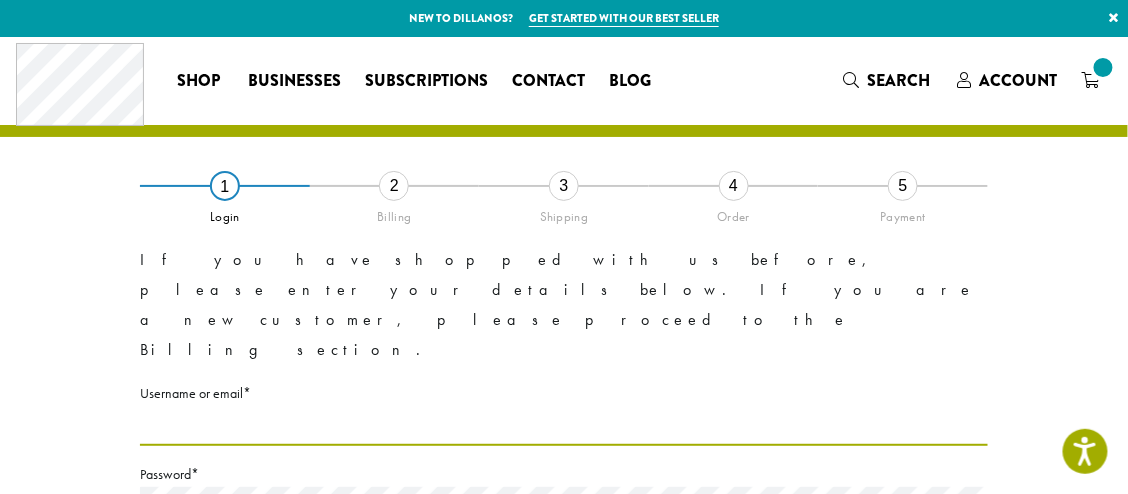 drag, startPoint x: 181, startPoint y: 340, endPoint x: 482, endPoint y: 377, distance: 303.26556 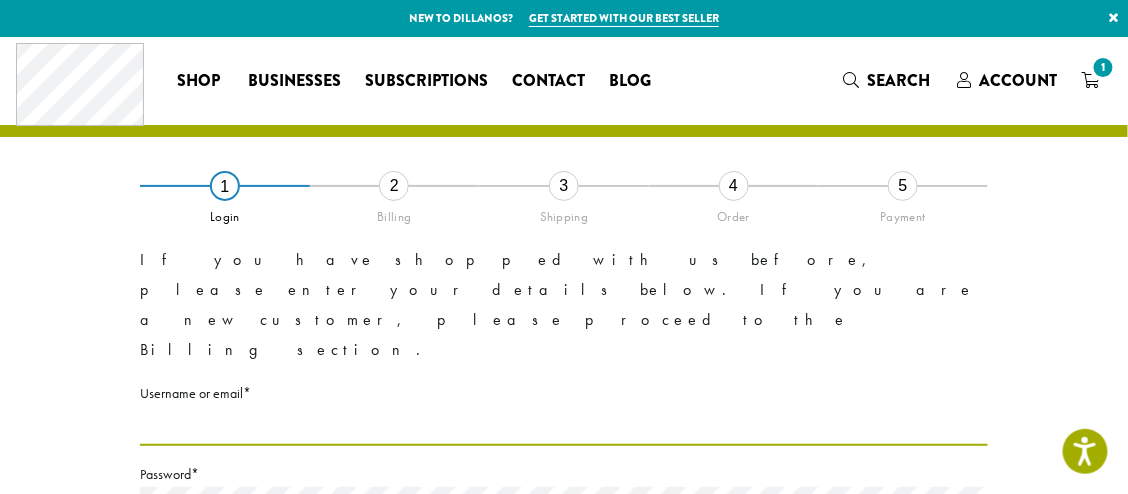 scroll, scrollTop: 0, scrollLeft: 0, axis: both 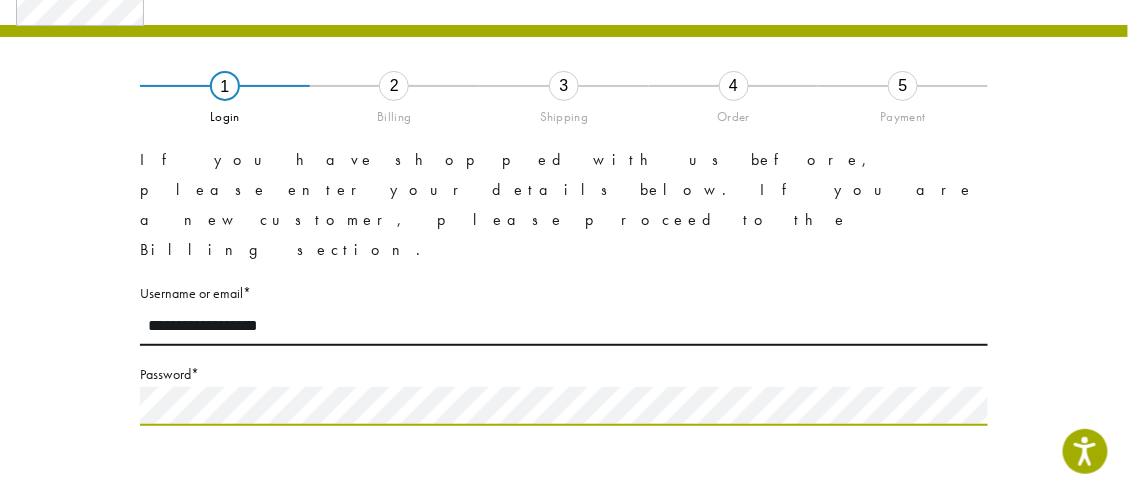 click on "**********" at bounding box center [564, 349] 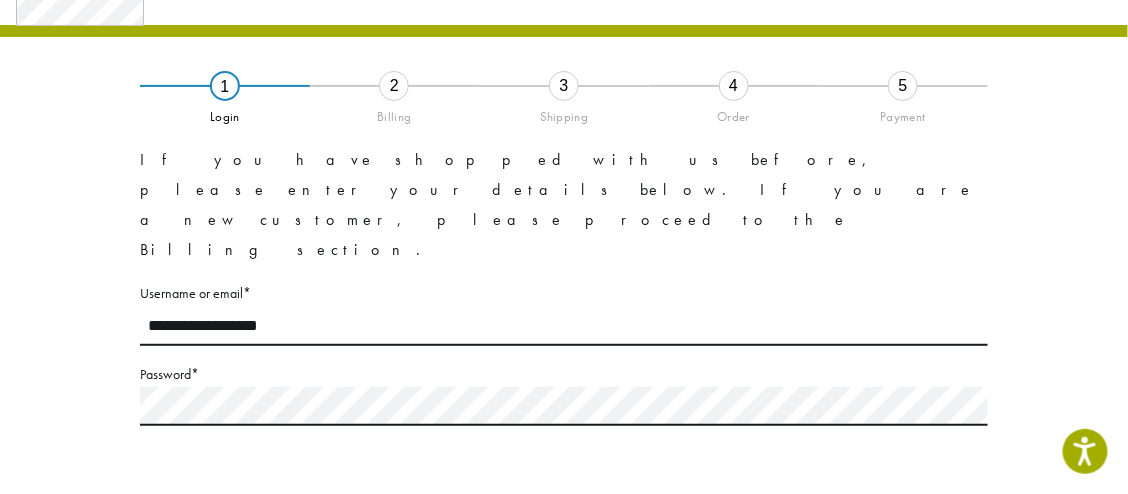 click on "Login" at bounding box center [180, 547] 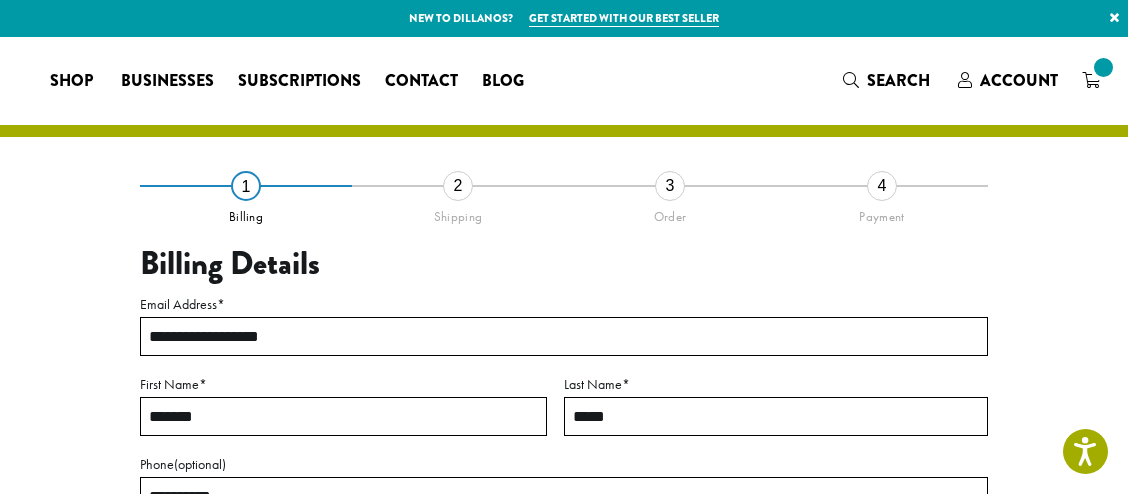 select on "**" 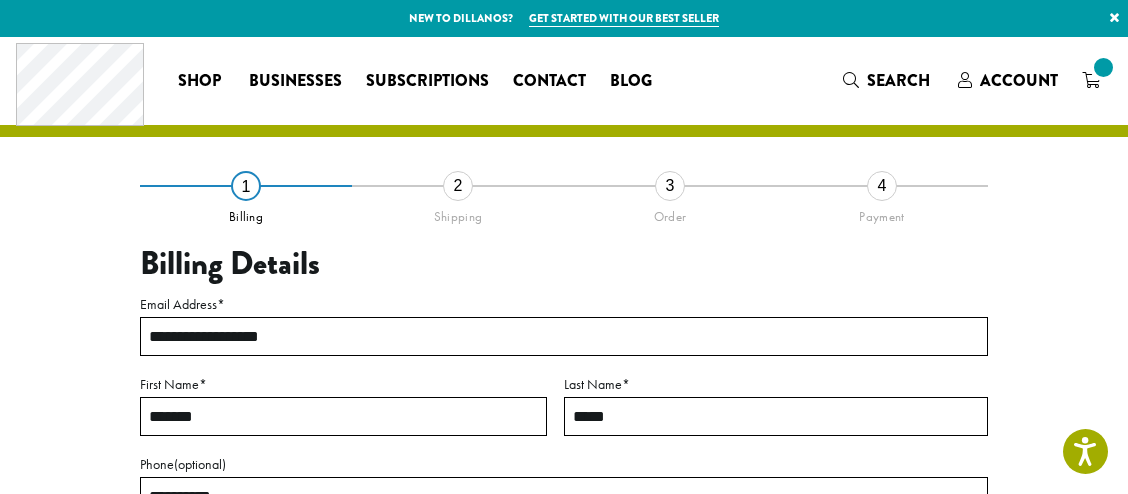 scroll, scrollTop: 236, scrollLeft: 0, axis: vertical 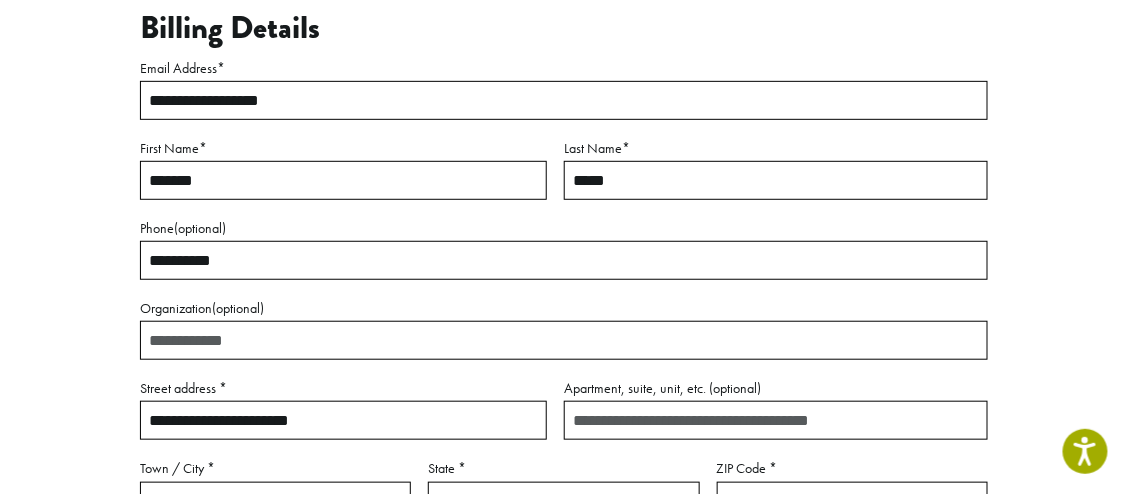 click on "**********" at bounding box center [343, 420] 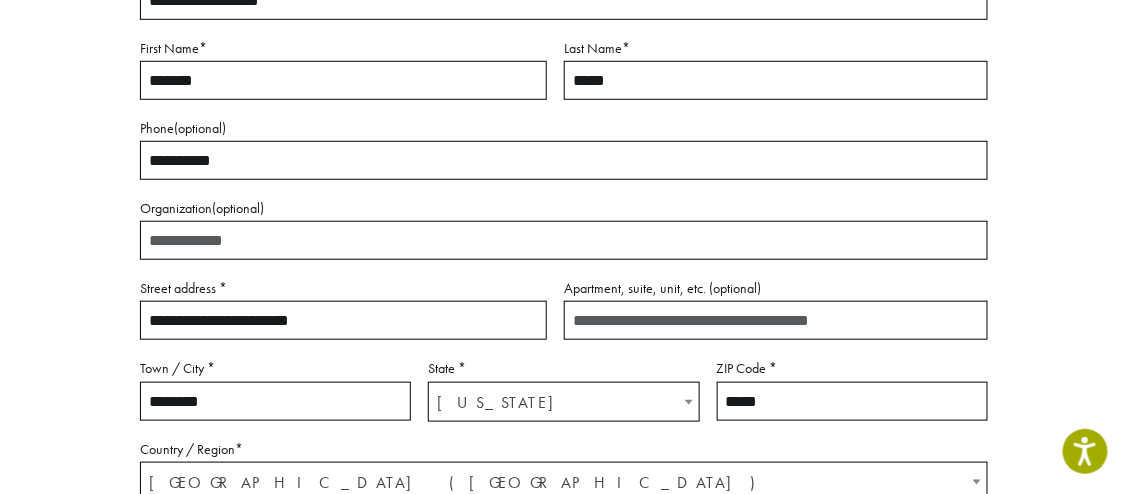 scroll, scrollTop: 336, scrollLeft: 0, axis: vertical 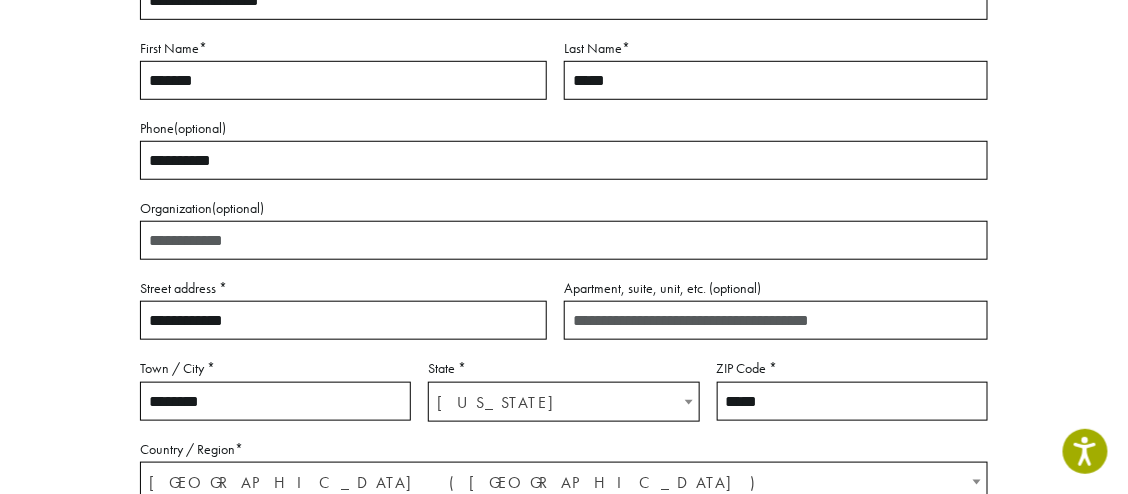 type on "**********" 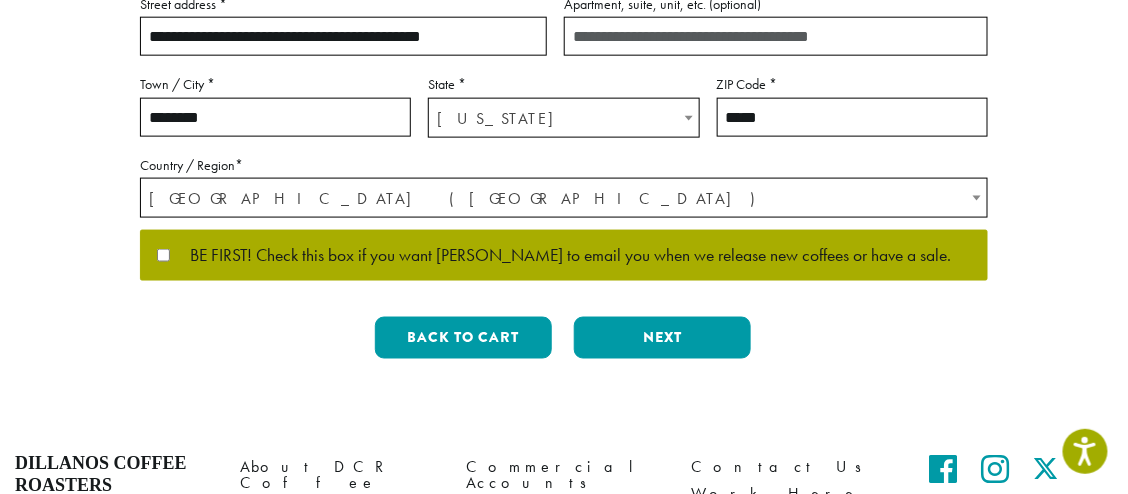 scroll, scrollTop: 643, scrollLeft: 0, axis: vertical 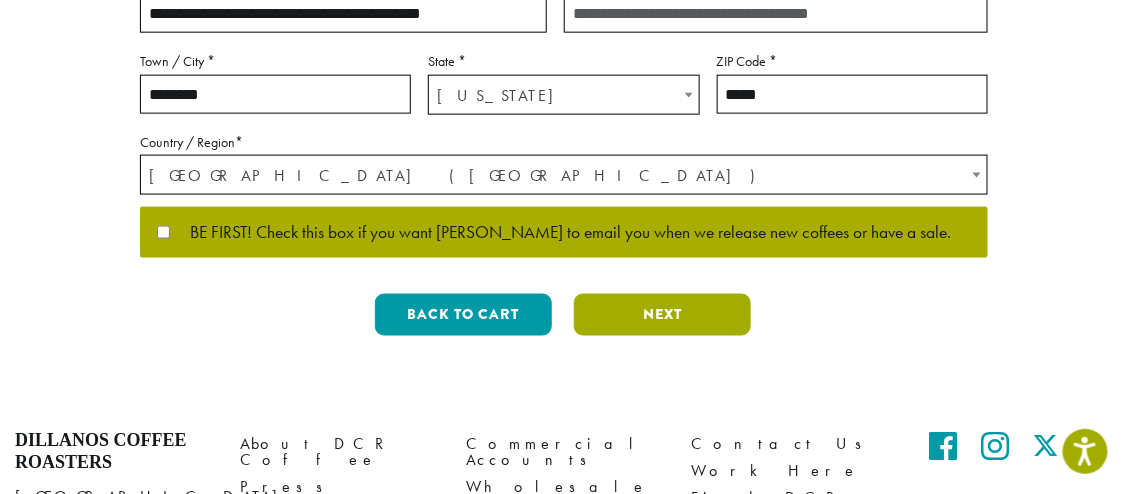click on "Next" at bounding box center [662, 315] 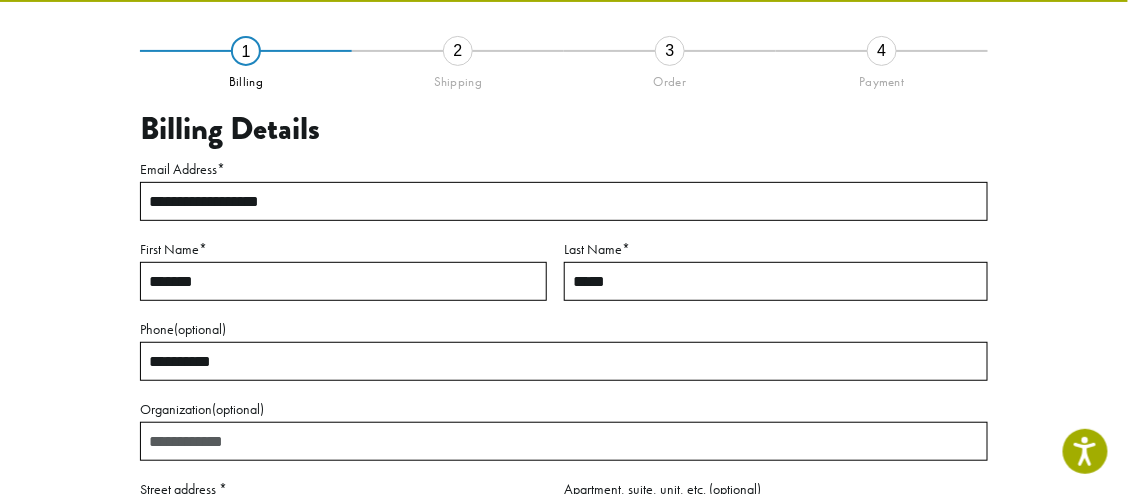scroll, scrollTop: 114, scrollLeft: 0, axis: vertical 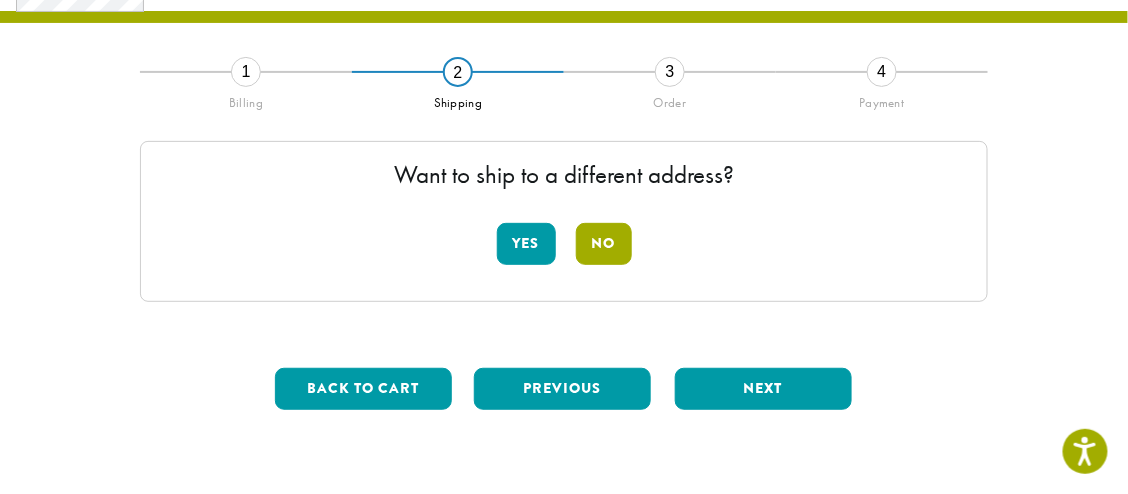 click on "No" at bounding box center (604, 244) 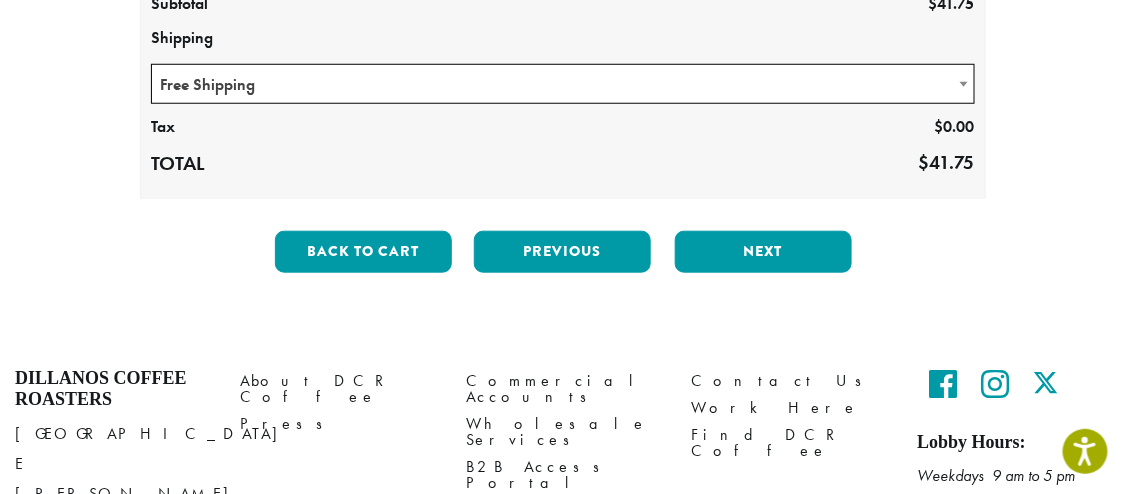 scroll, scrollTop: 426, scrollLeft: 0, axis: vertical 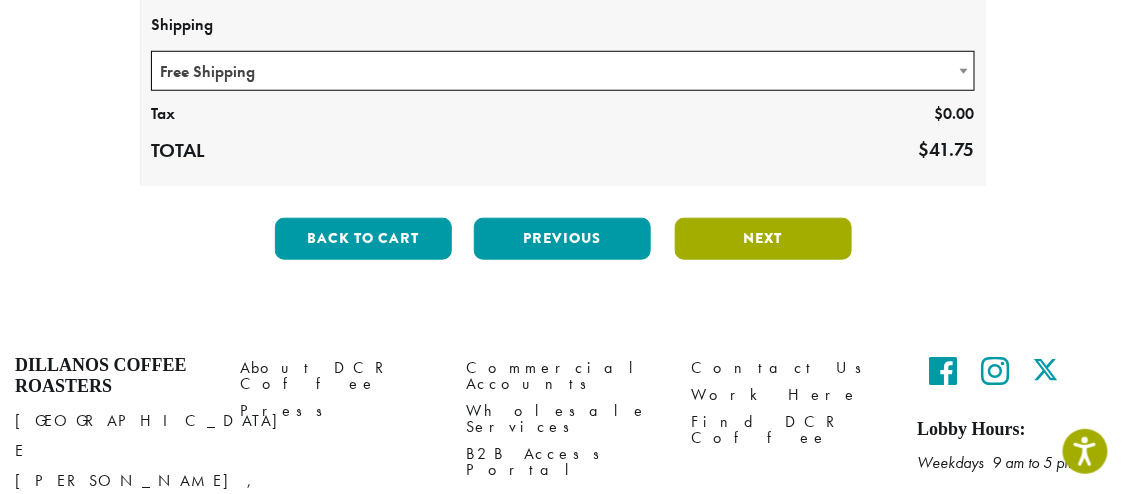 click on "Next" at bounding box center (763, 239) 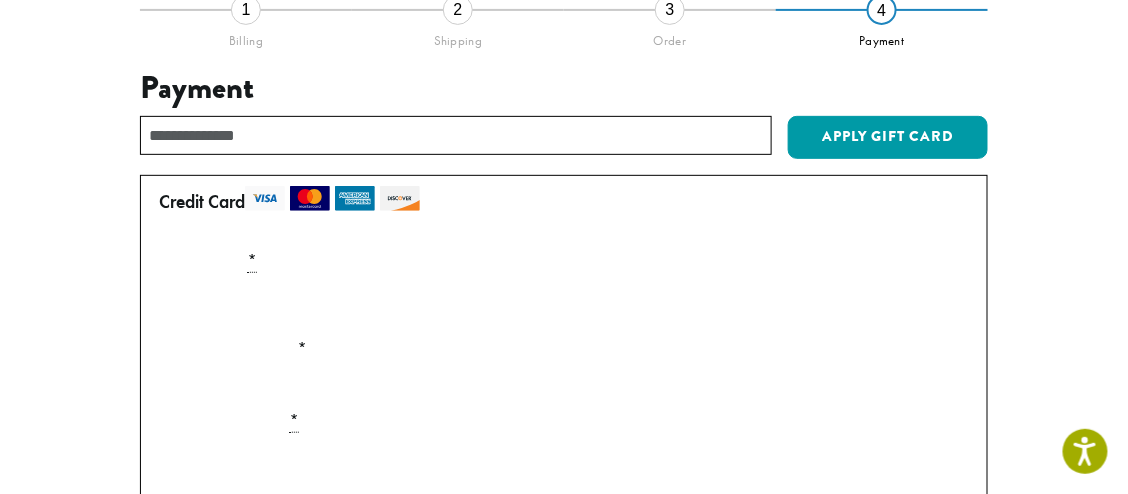 scroll, scrollTop: 214, scrollLeft: 0, axis: vertical 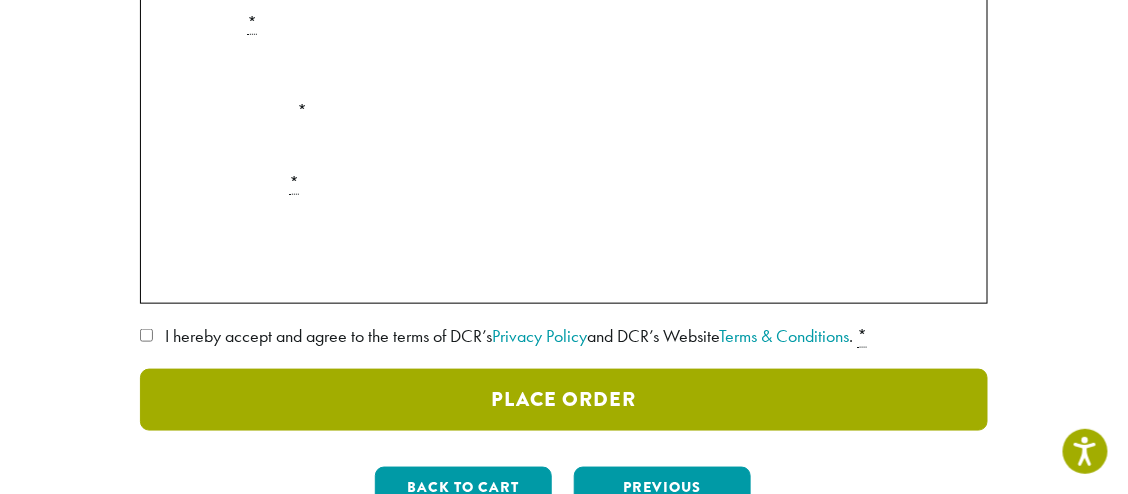 click on "Place Order" at bounding box center [564, 400] 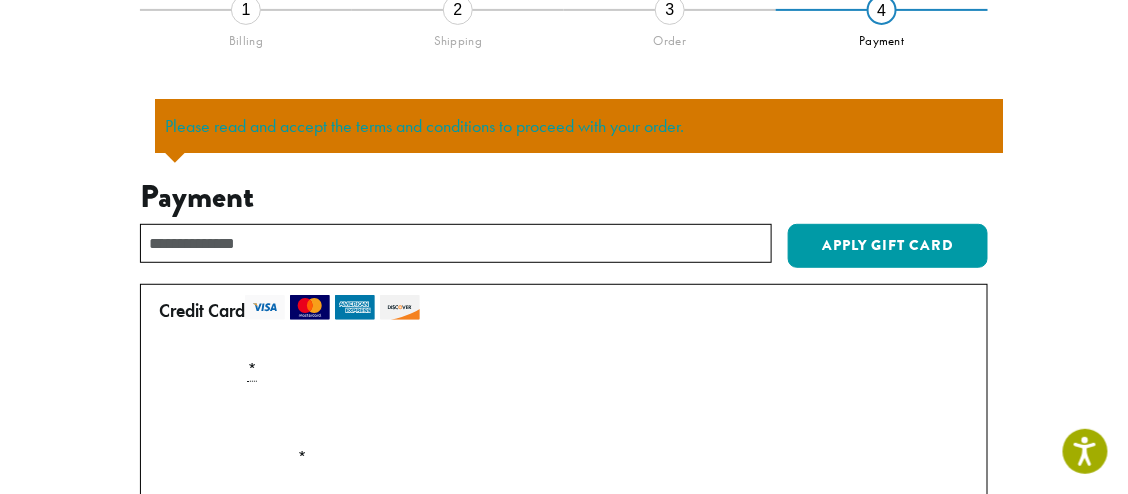 scroll, scrollTop: 175, scrollLeft: 0, axis: vertical 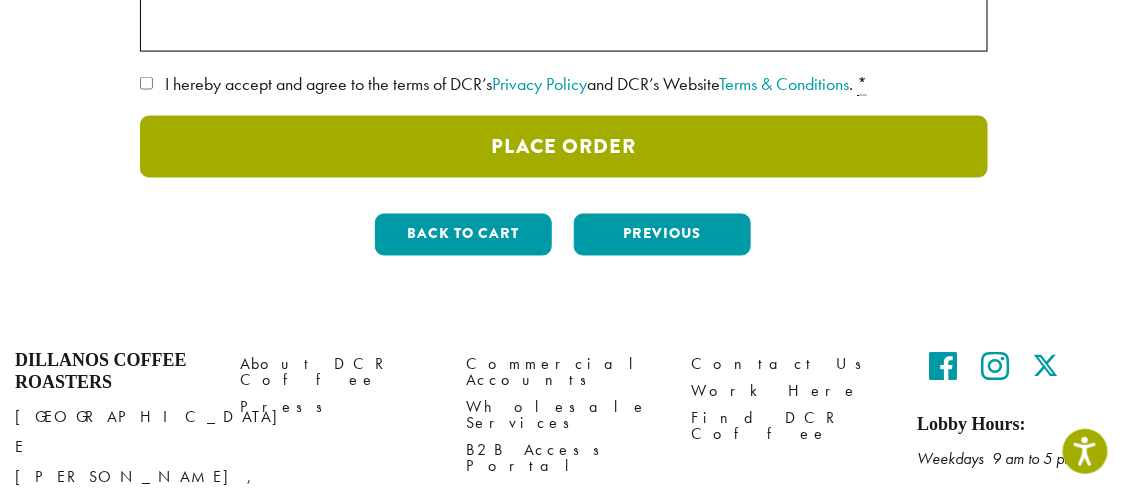 click on "Place Order" at bounding box center (564, 147) 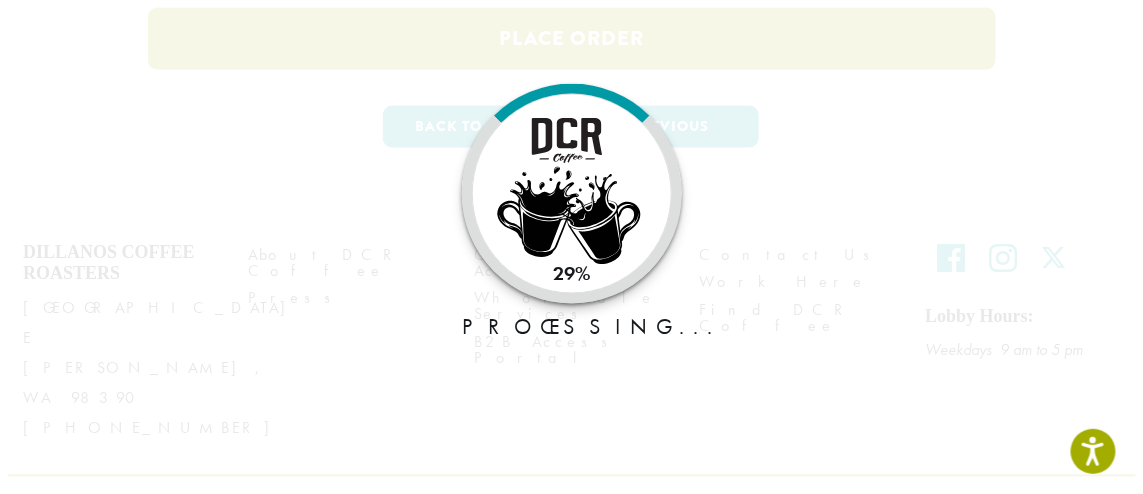 scroll, scrollTop: 763, scrollLeft: 0, axis: vertical 